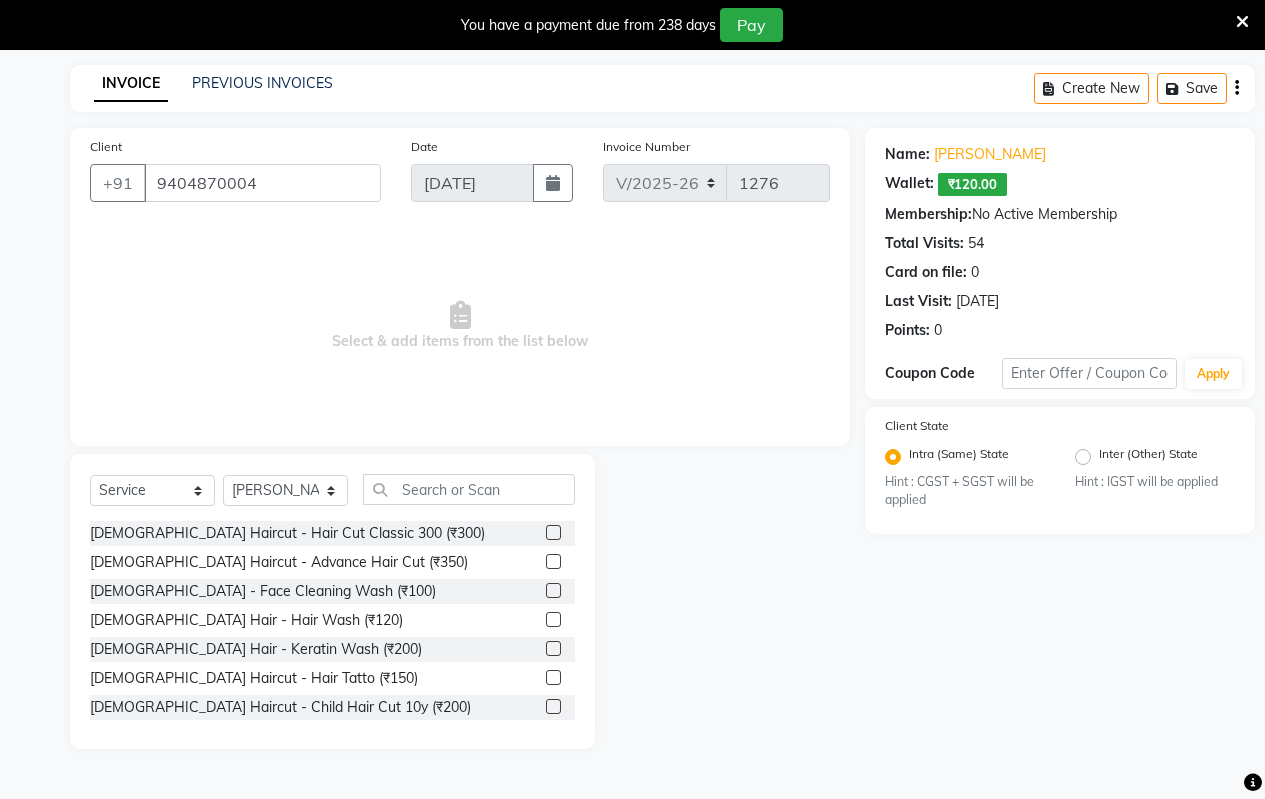 select on "4917" 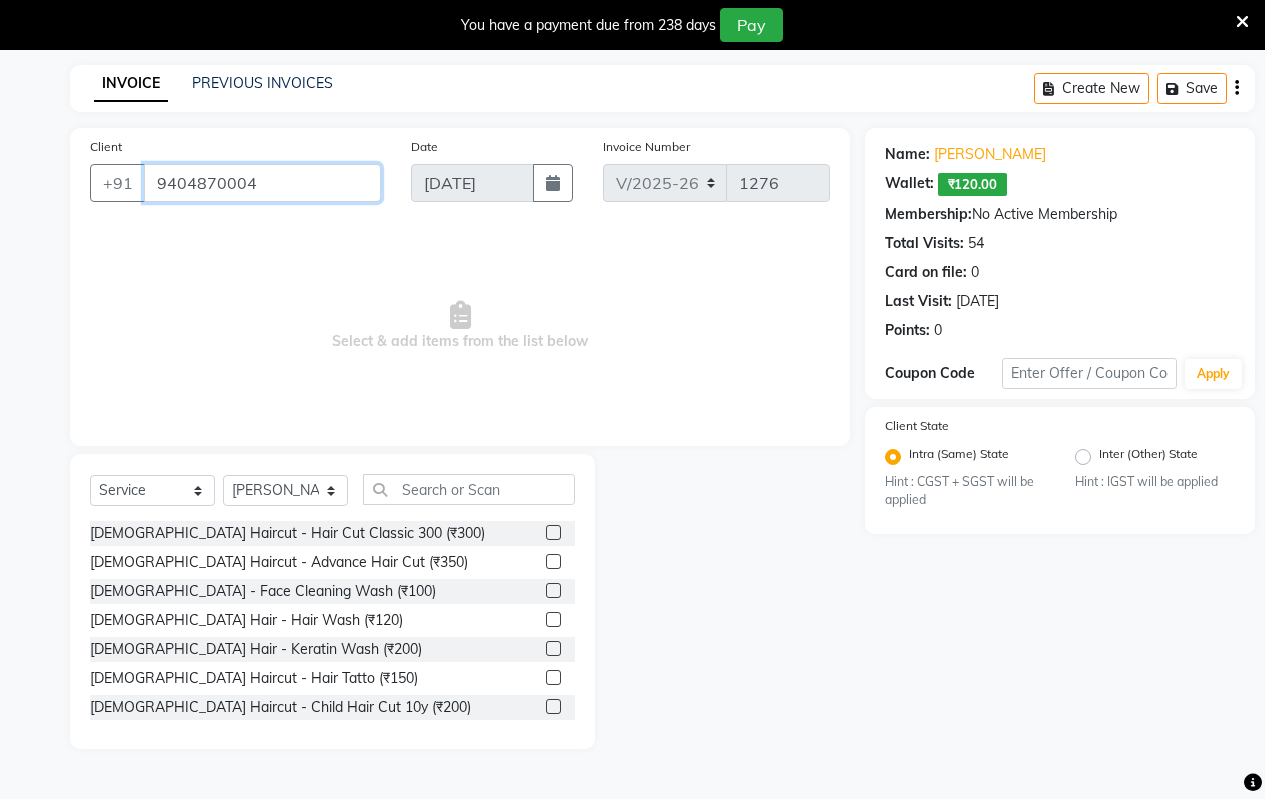 click on "9404870004" at bounding box center (262, 183) 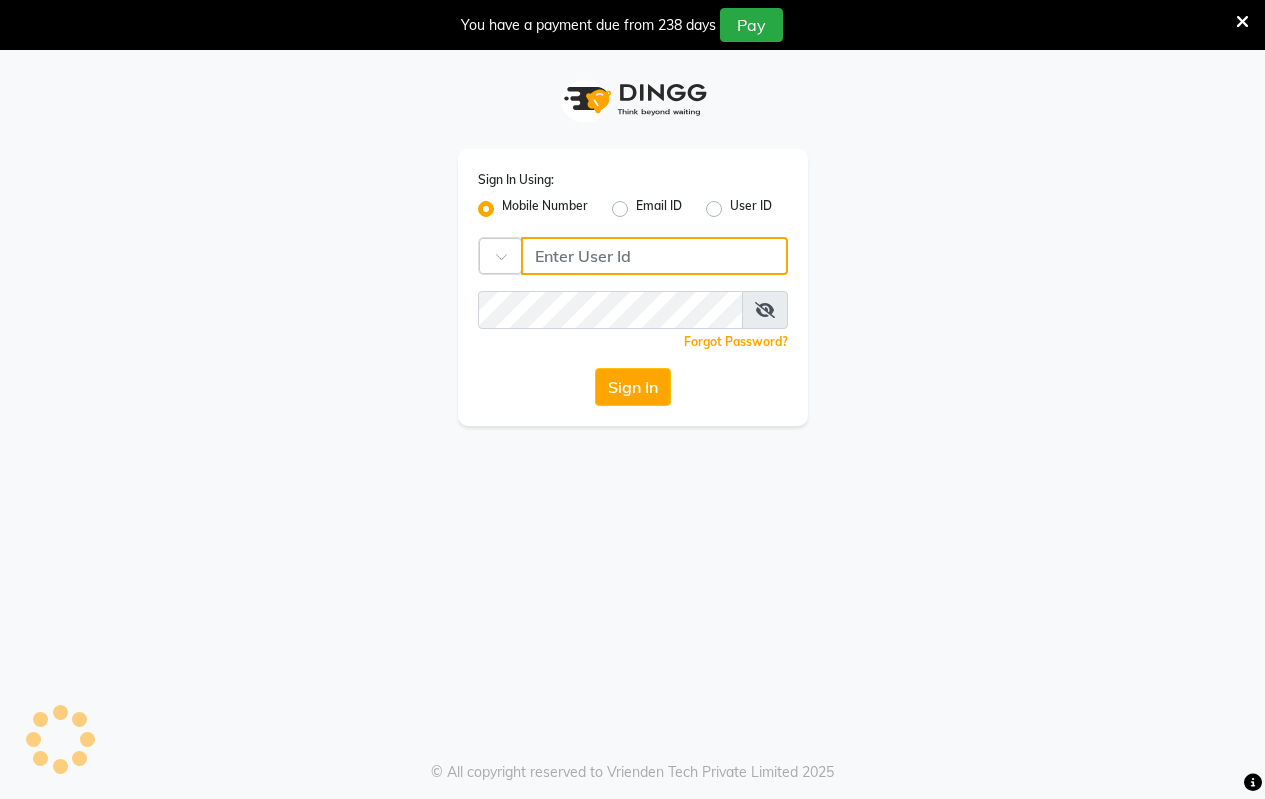 type on "7420902029" 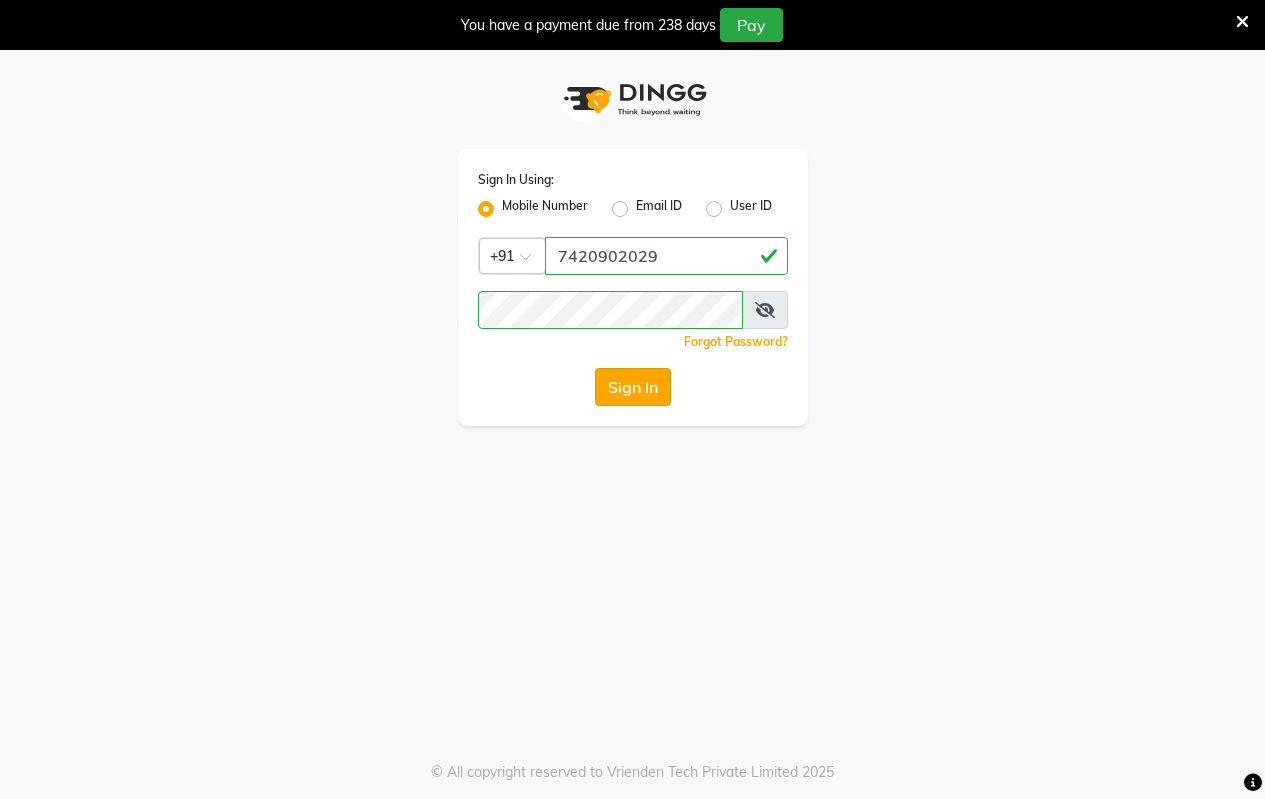 click on "Sign In" 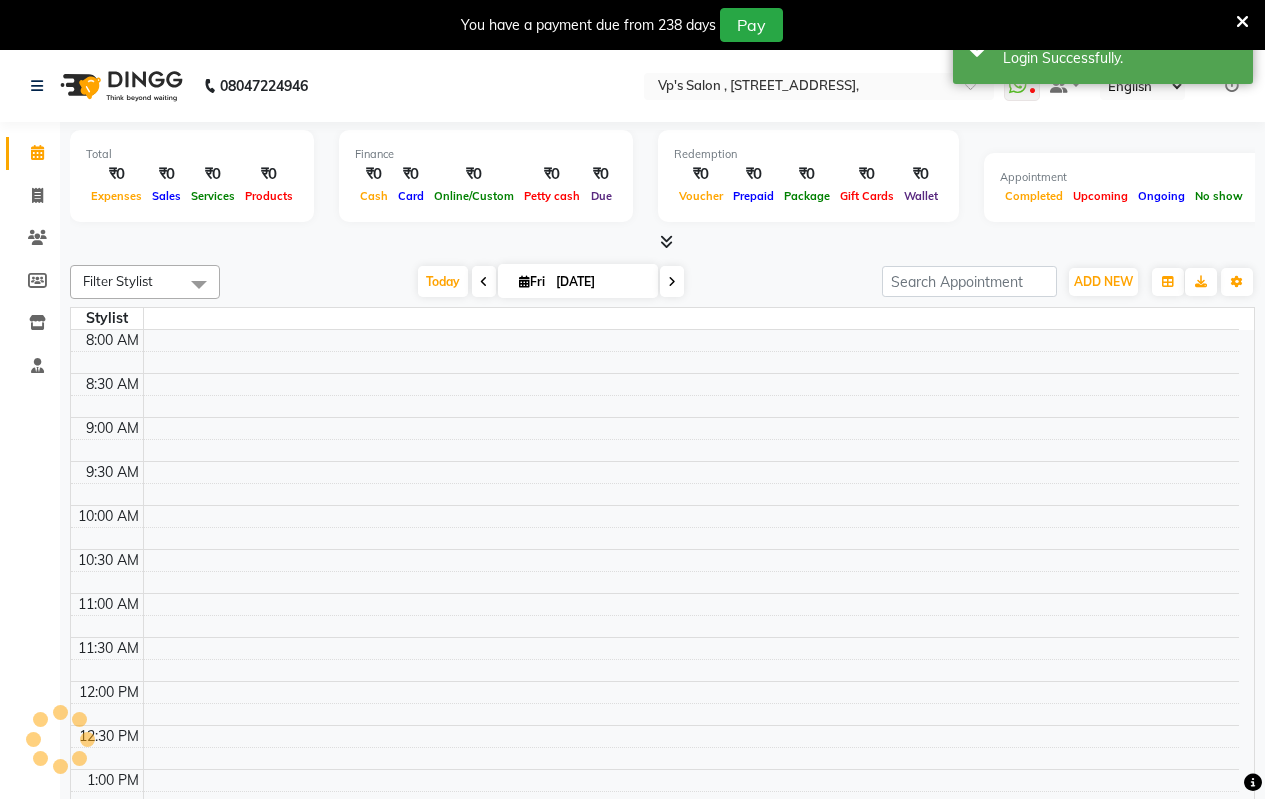 select on "en" 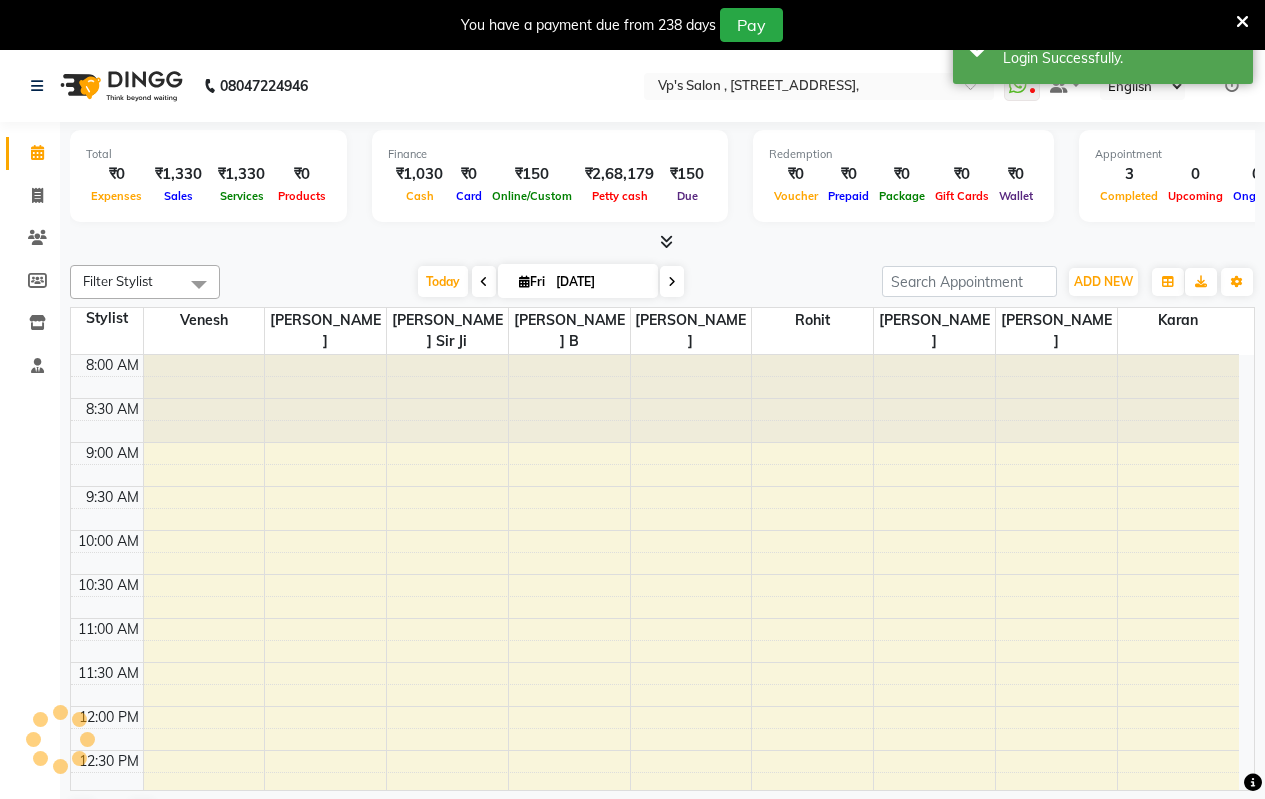 scroll, scrollTop: 670, scrollLeft: 0, axis: vertical 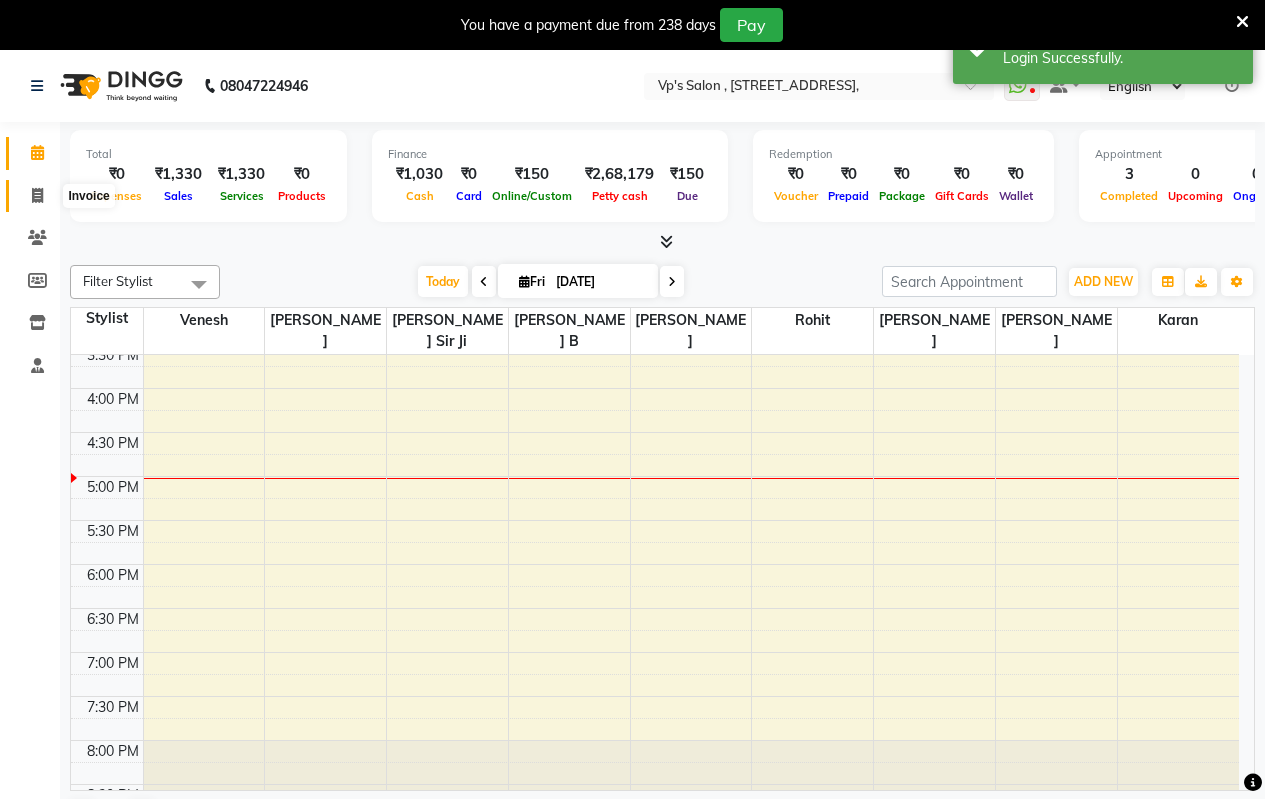 click 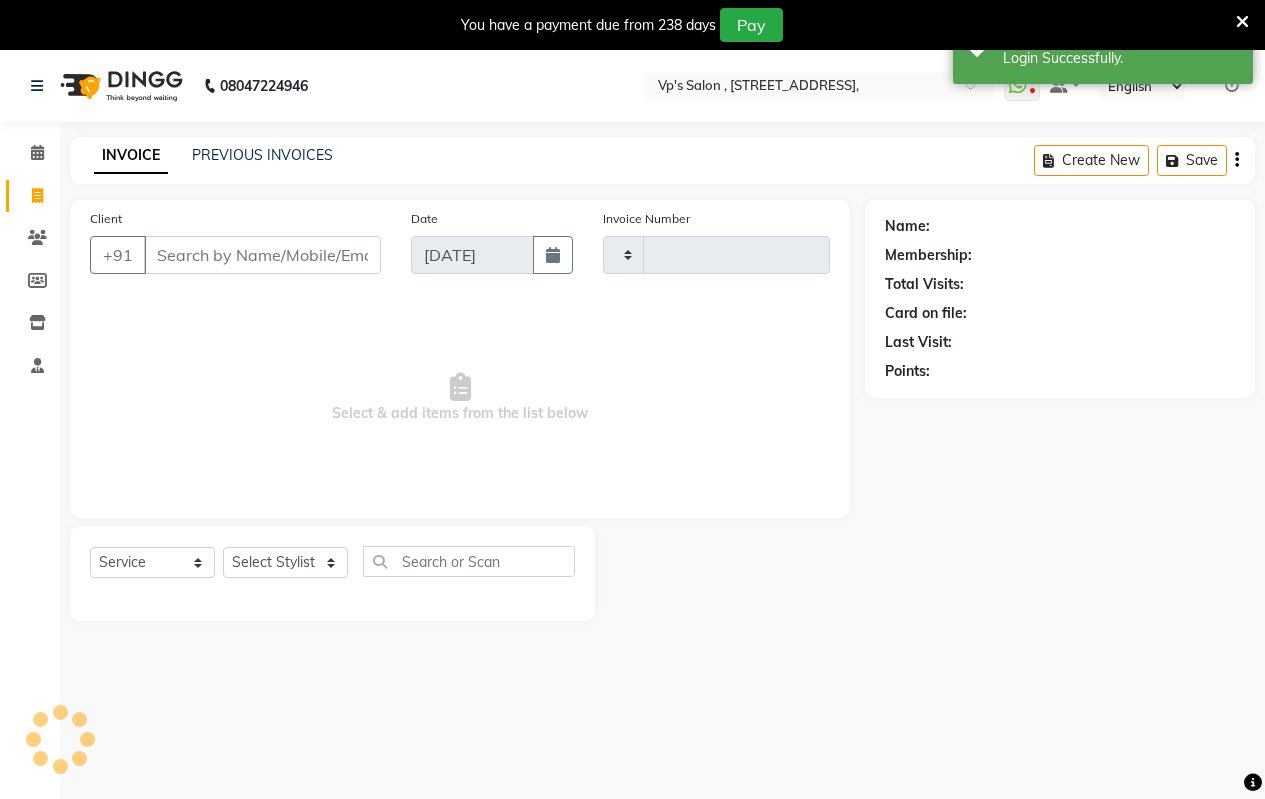 type on "1276" 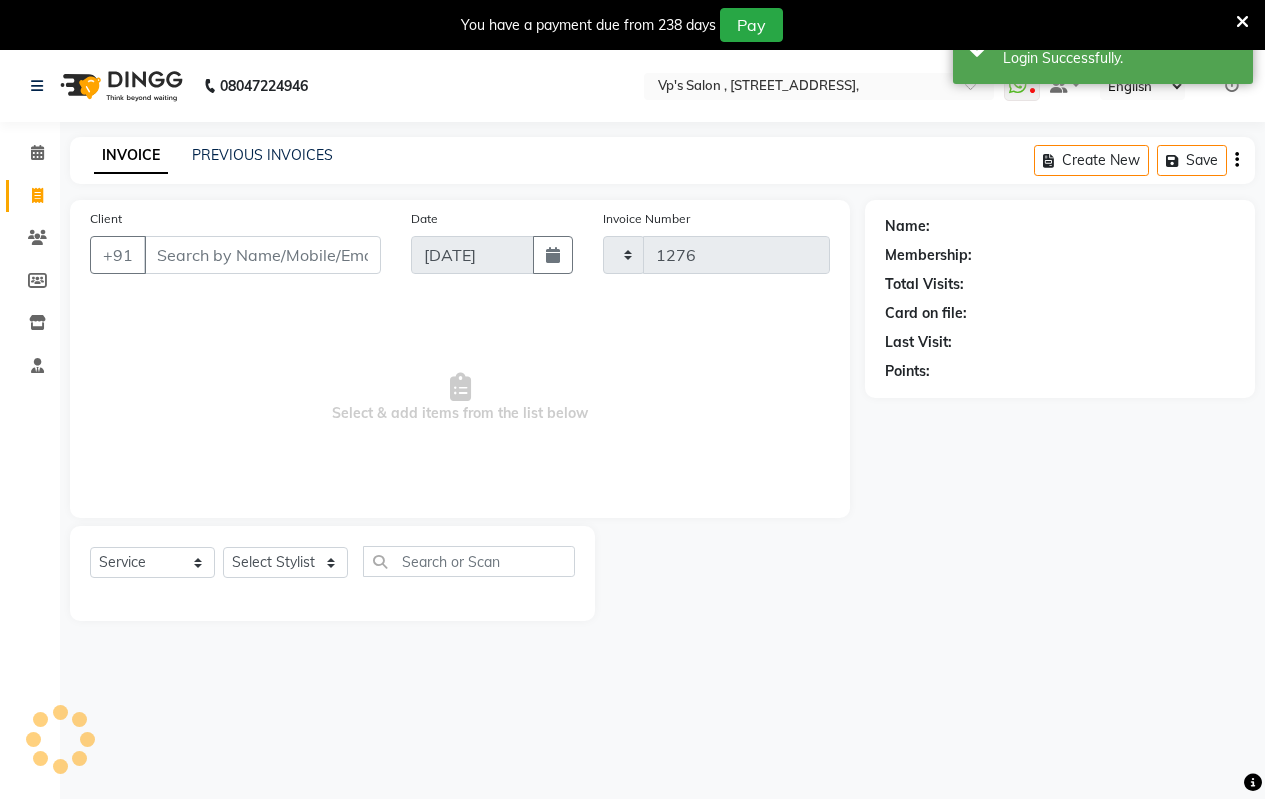 select on "4917" 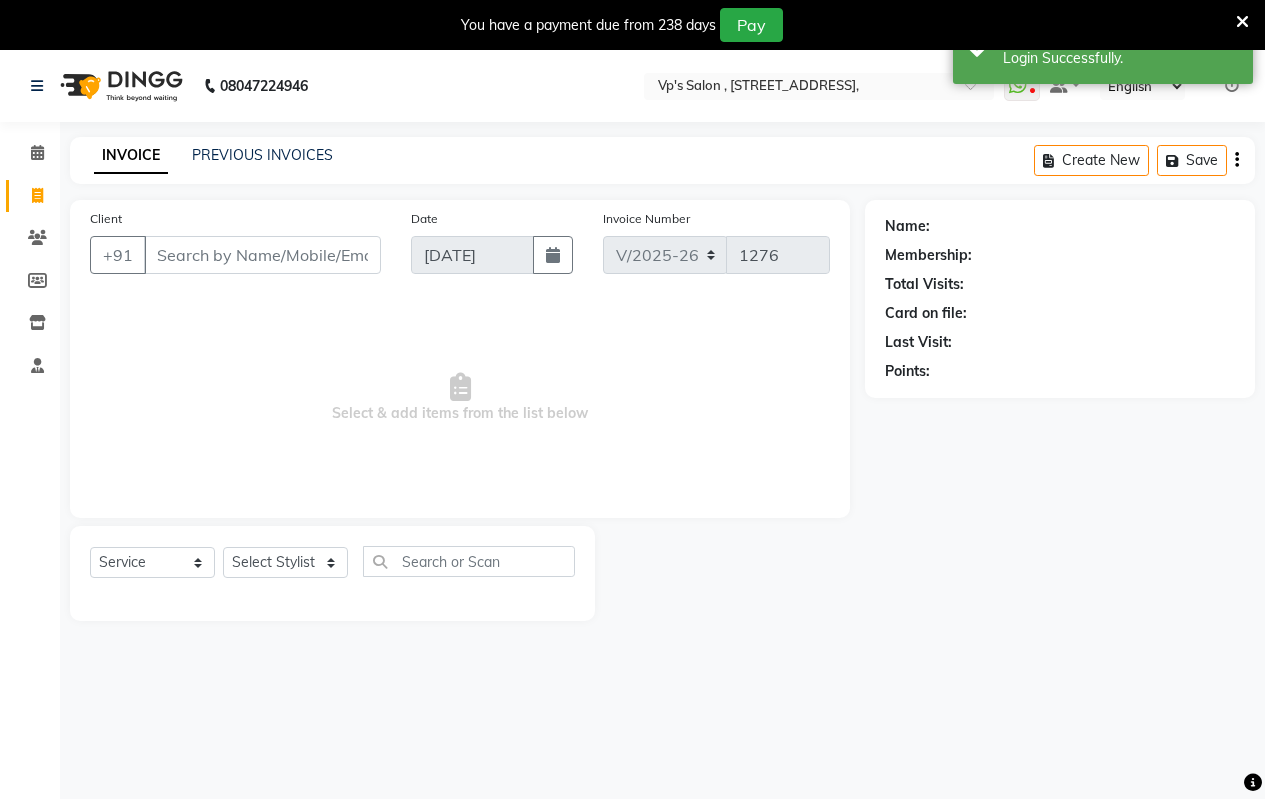 click on "Client" at bounding box center [262, 255] 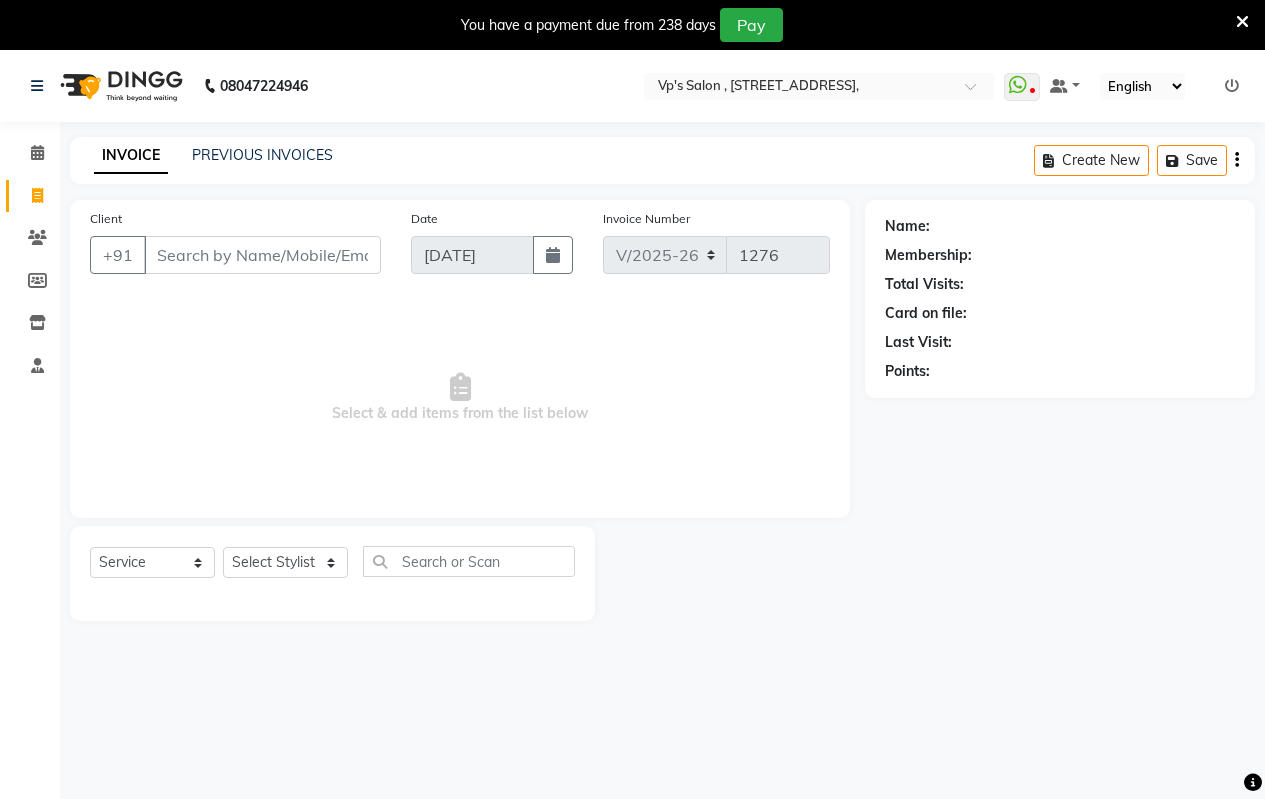 click on "Client" at bounding box center (262, 255) 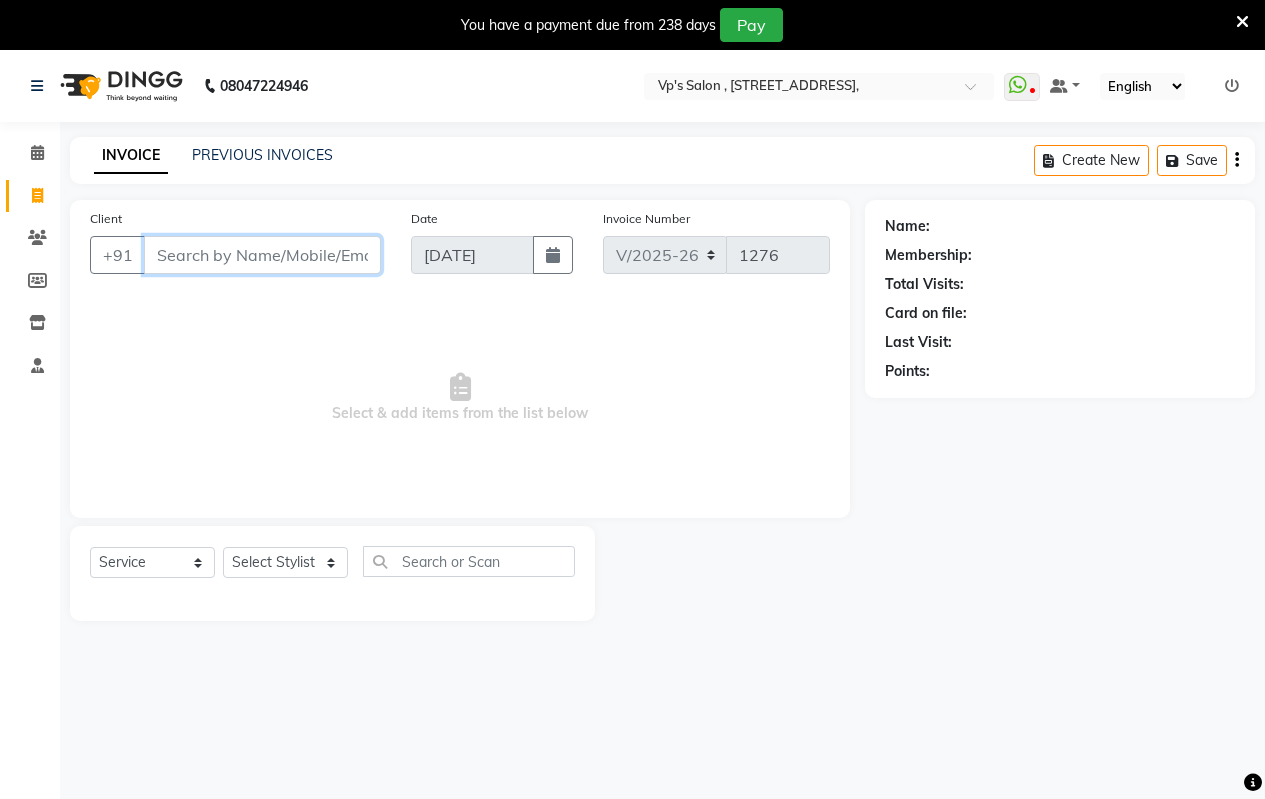 click on "Client" at bounding box center [262, 255] 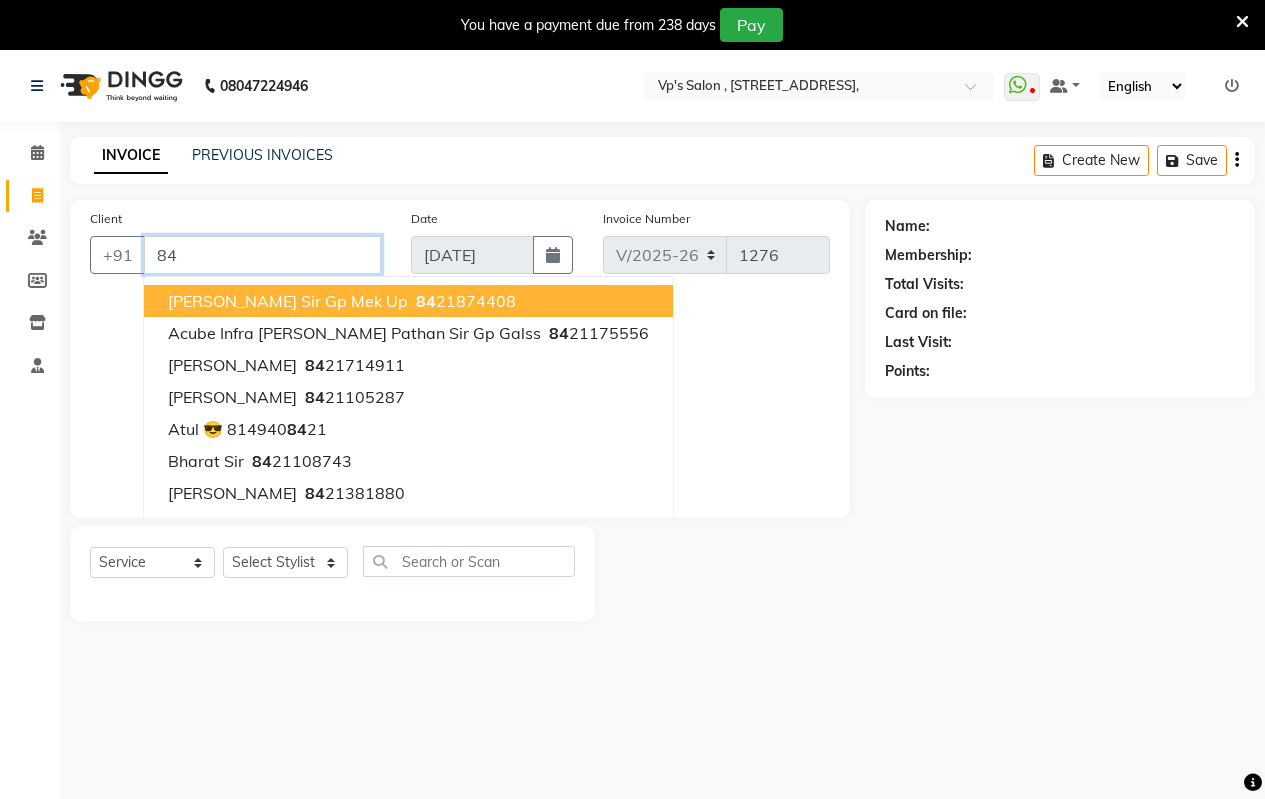 type on "8" 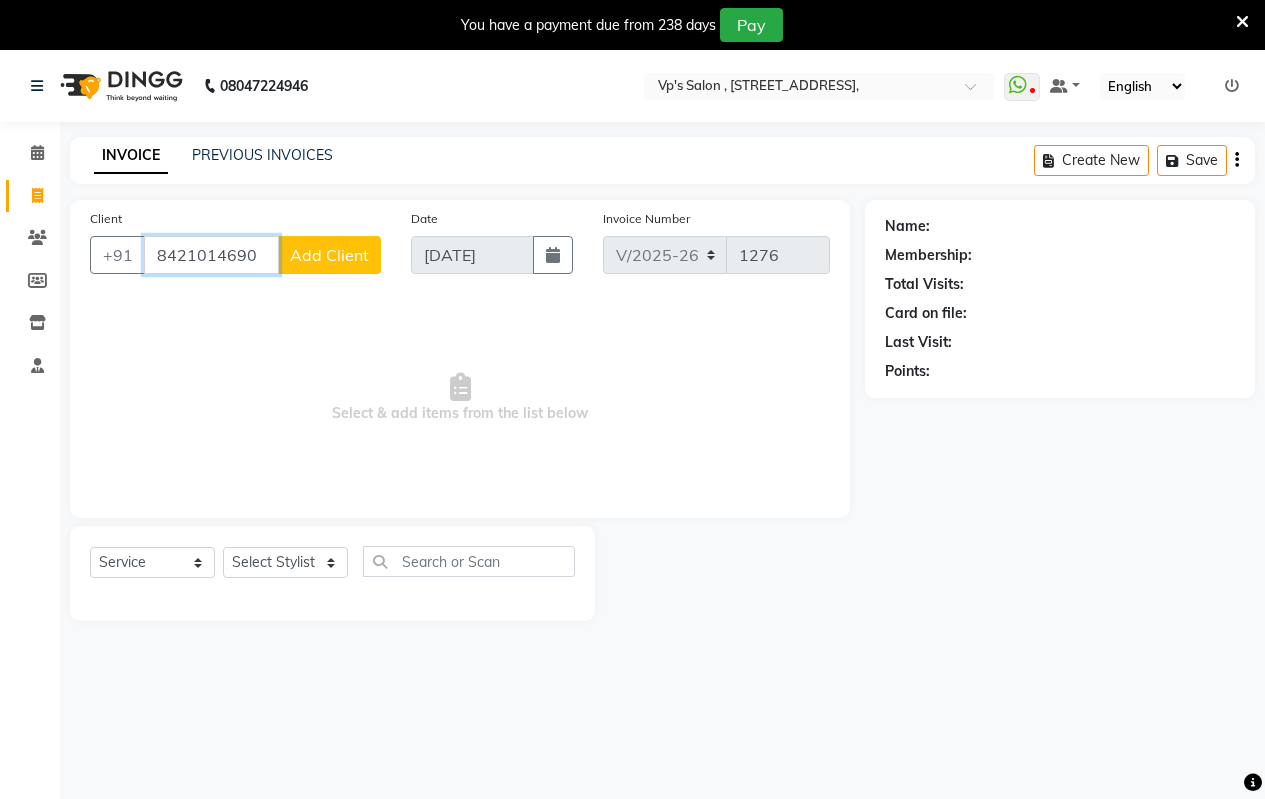 type on "8421014690" 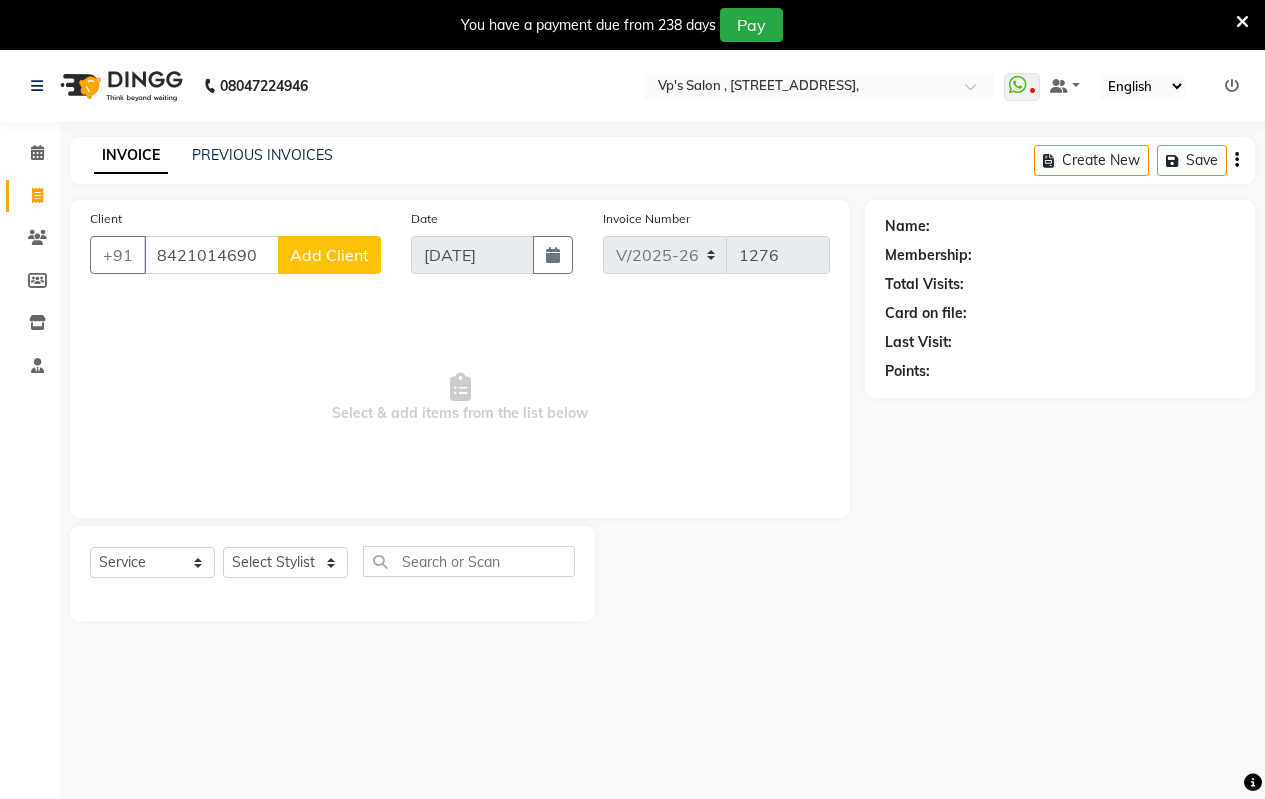 click on "Add Client" 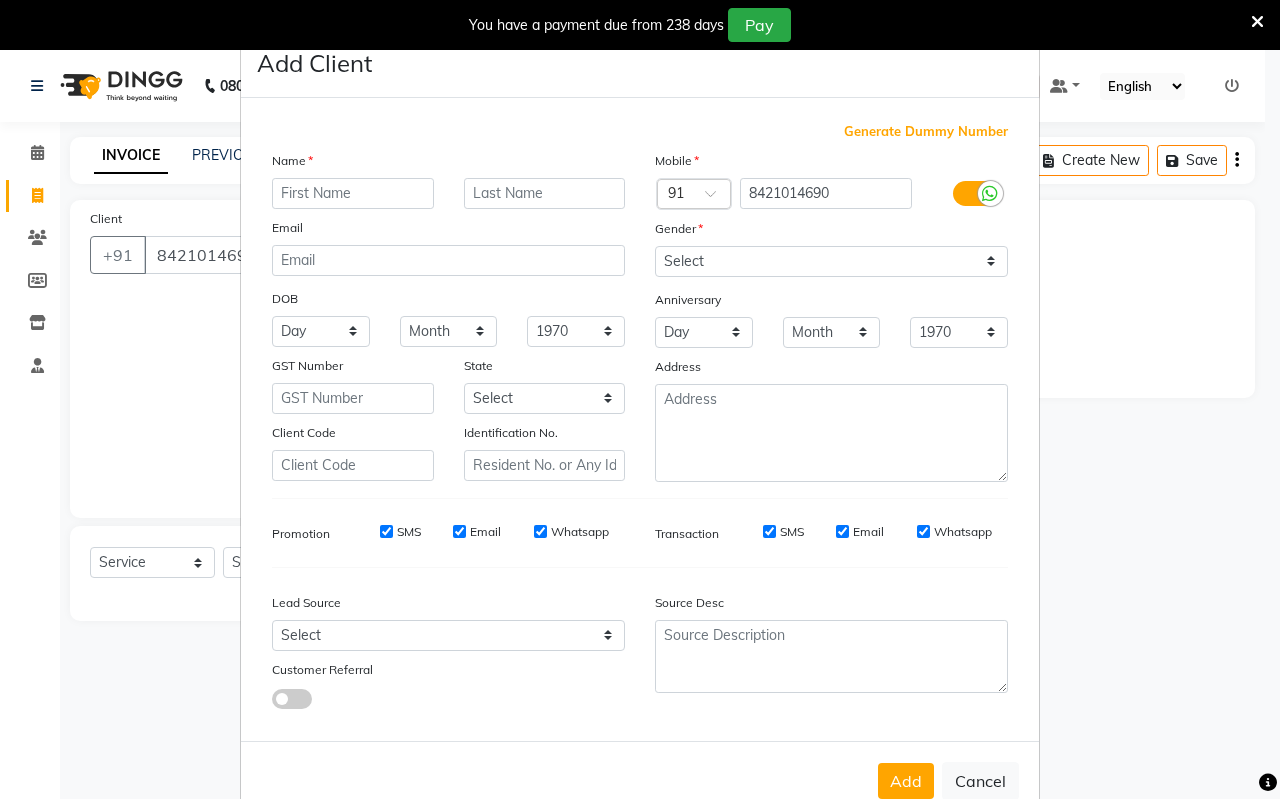 click at bounding box center [353, 193] 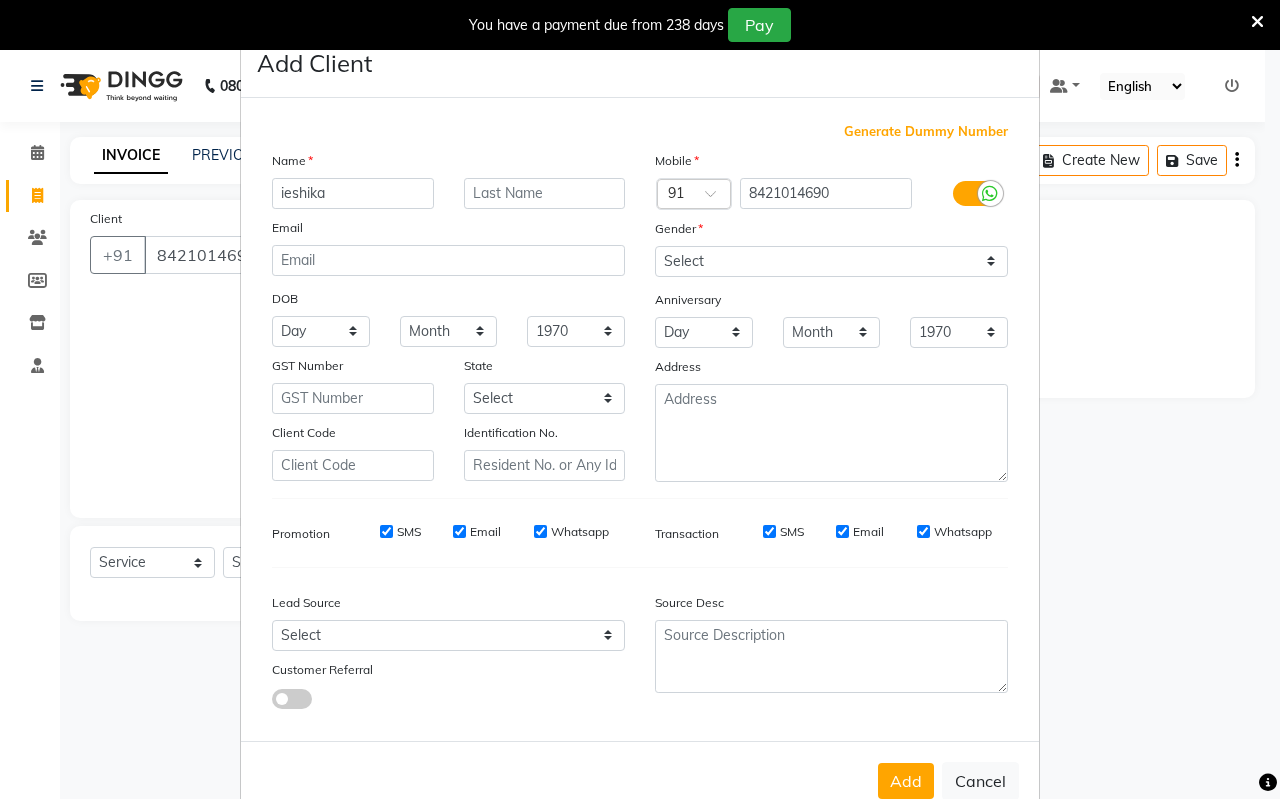 type on "ieshika" 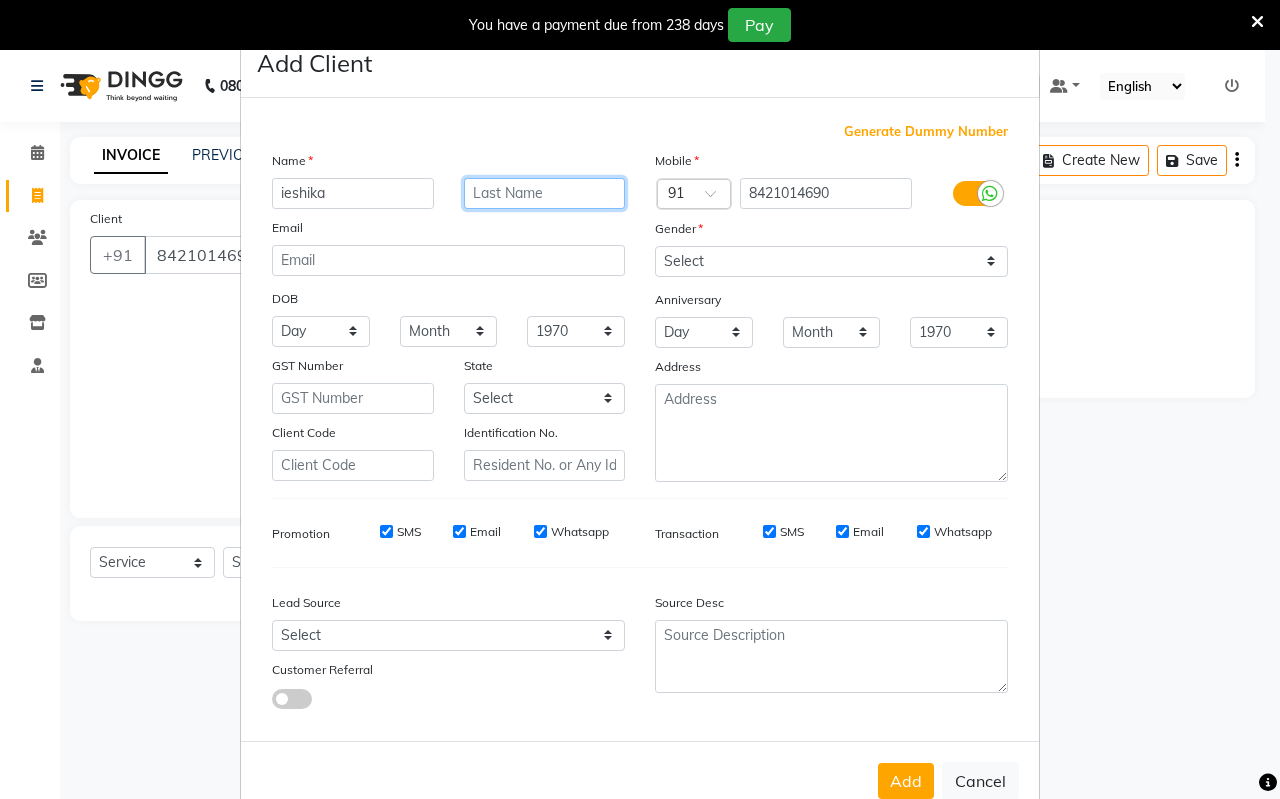 click at bounding box center (545, 193) 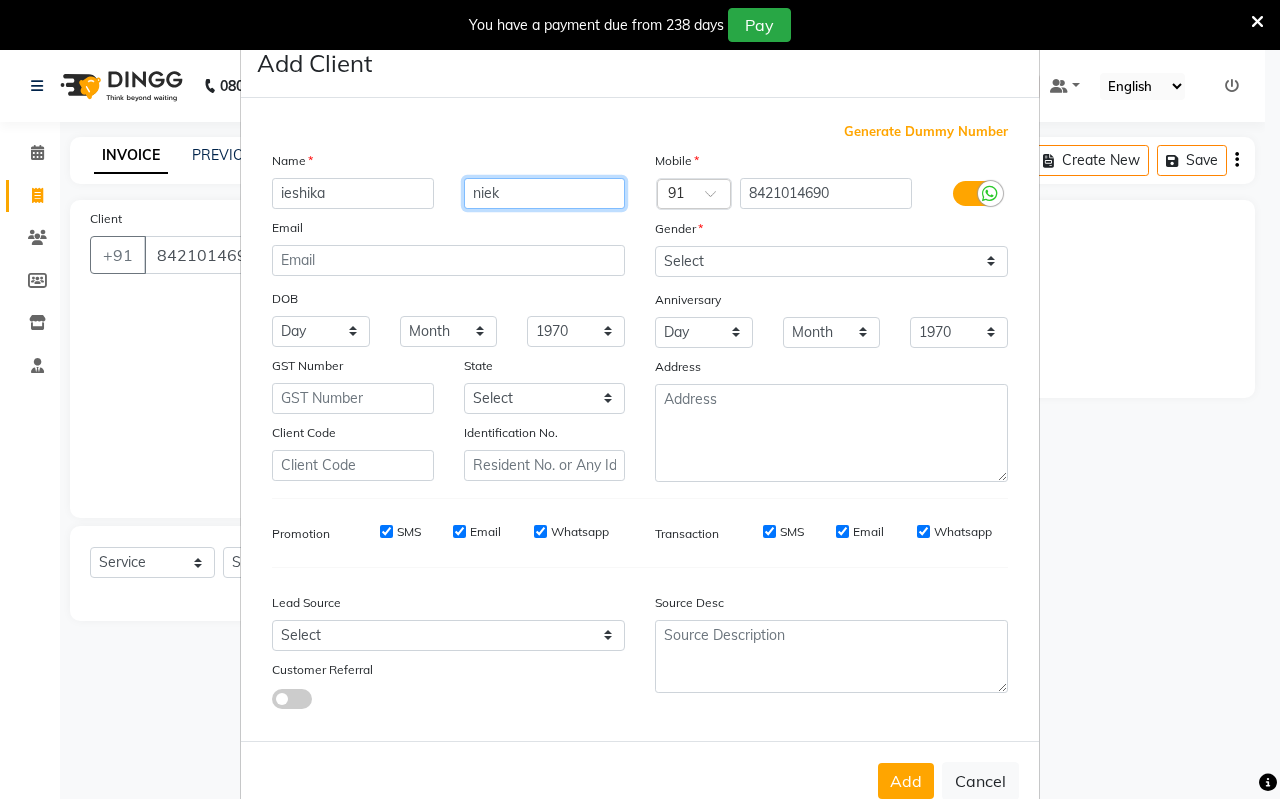 type on "niek" 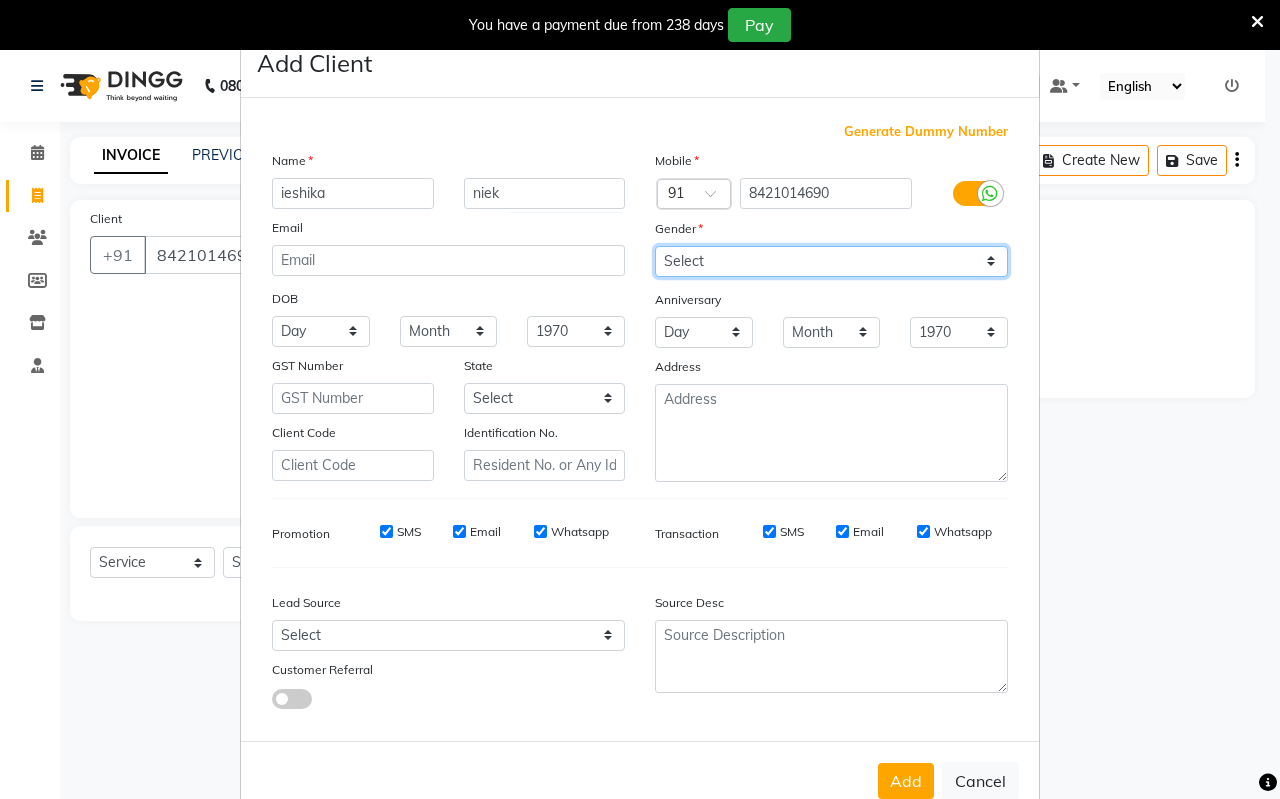 click on "Select [DEMOGRAPHIC_DATA] [DEMOGRAPHIC_DATA] Other Prefer Not To Say" at bounding box center (831, 261) 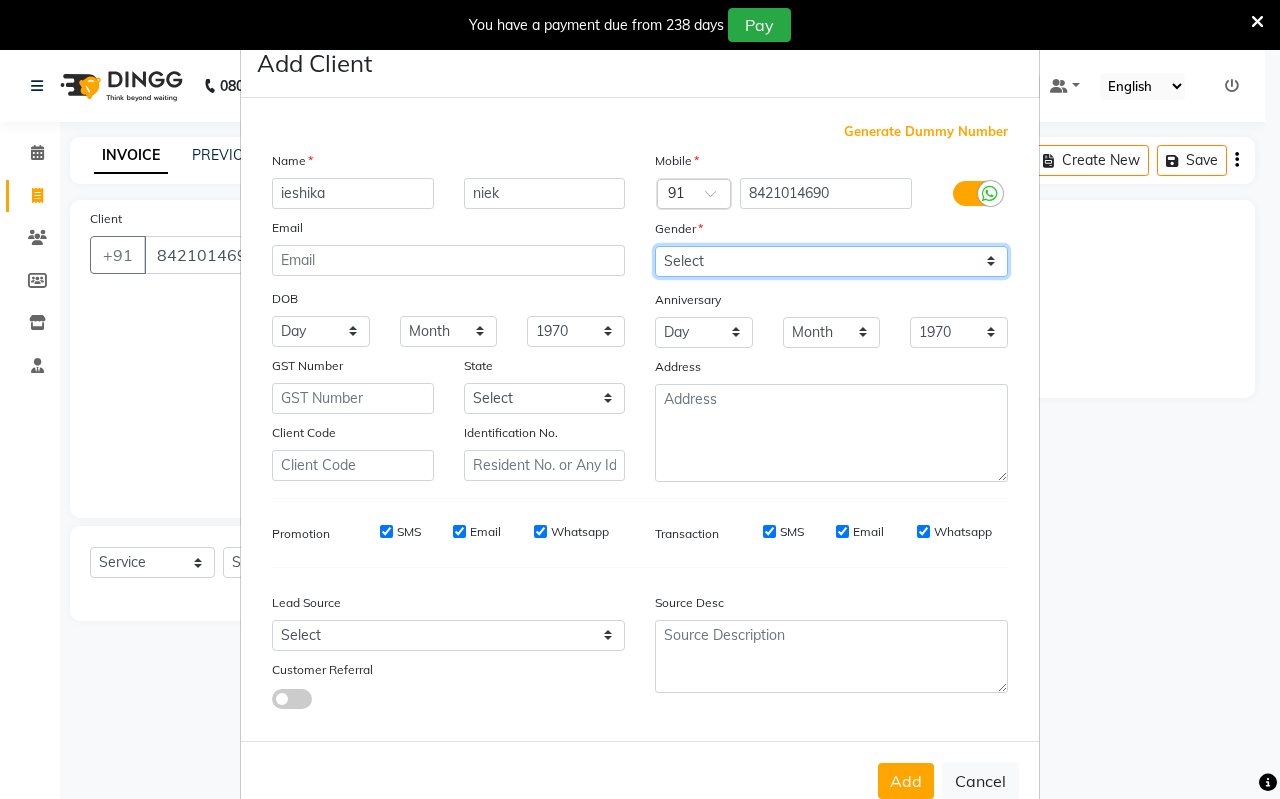 select on "[DEMOGRAPHIC_DATA]" 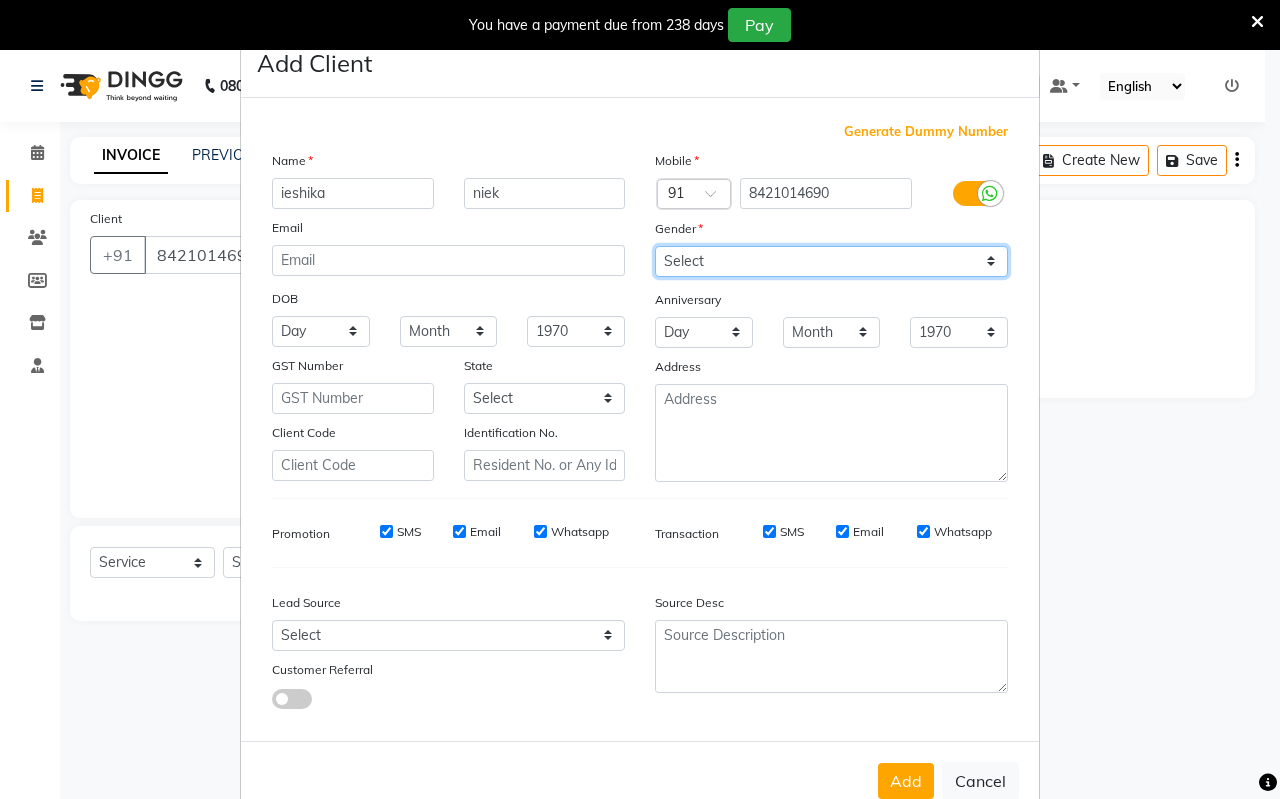 click on "Select [DEMOGRAPHIC_DATA] [DEMOGRAPHIC_DATA] Other Prefer Not To Say" at bounding box center [831, 261] 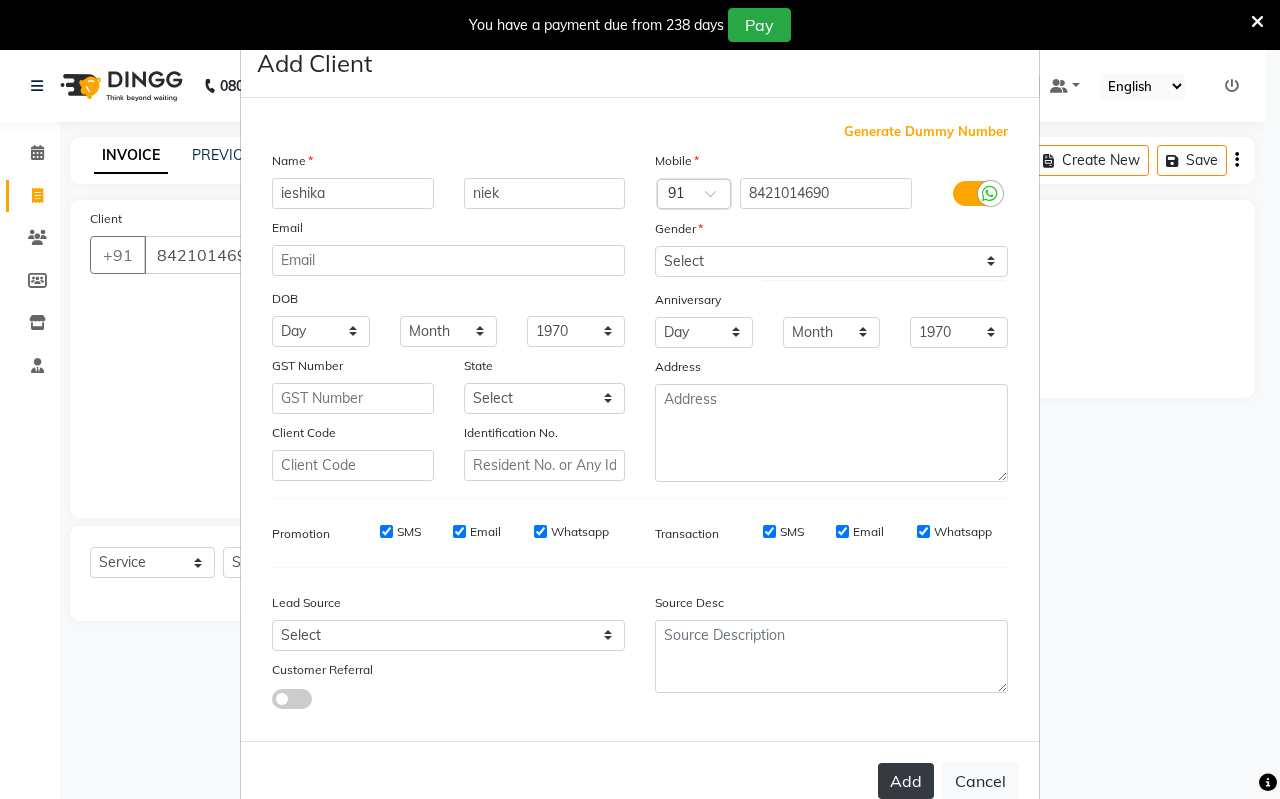 click on "Add" at bounding box center [906, 781] 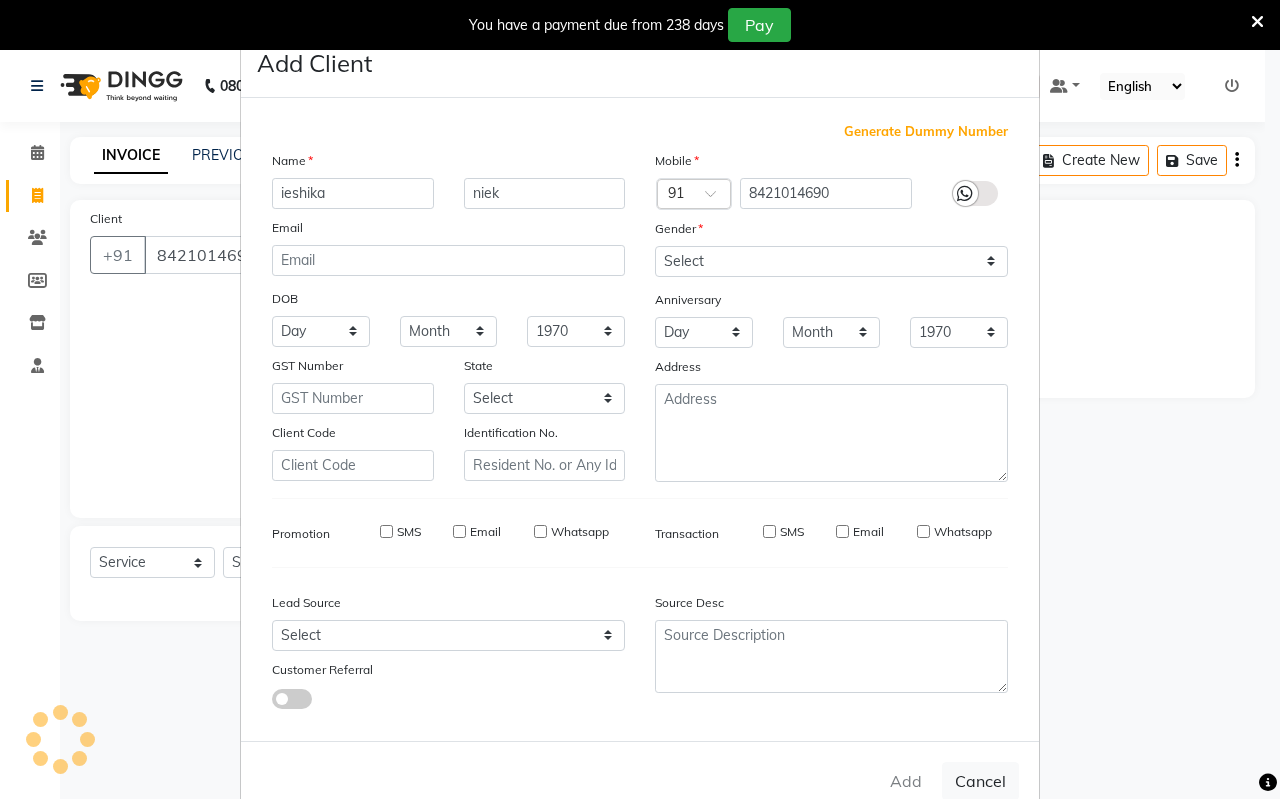 type 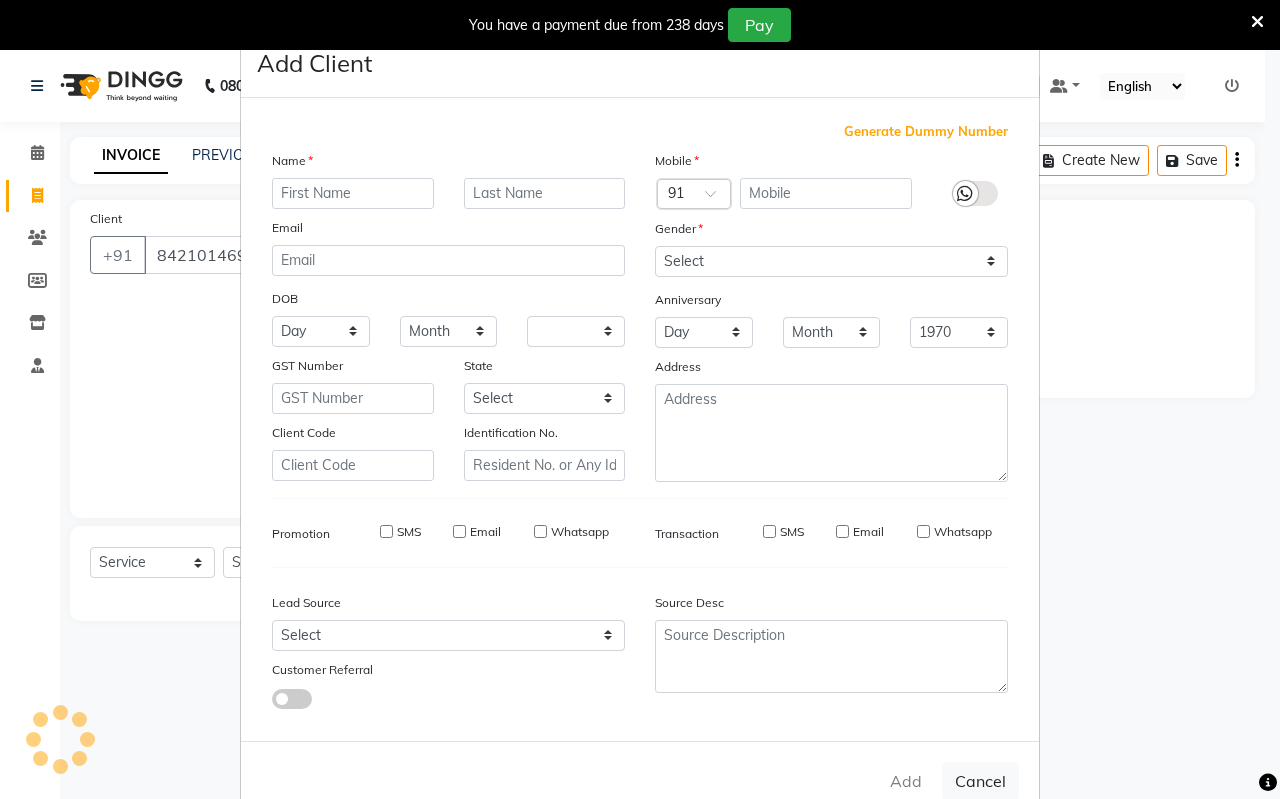 select 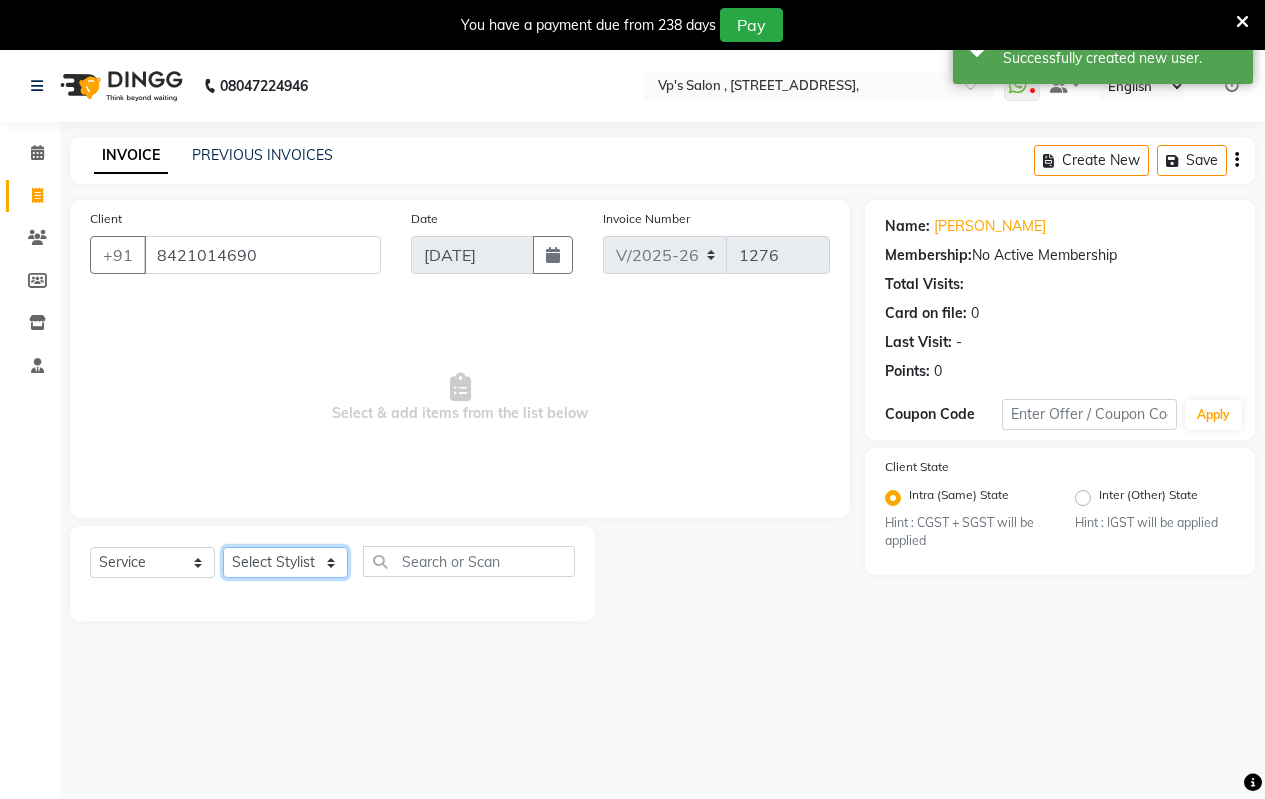 click on "Select Stylist [PERSON_NAME] [PERSON_NAME] b  [PERSON_NAME] [PERSON_NAME] priyanka [PERSON_NAME]  [PERSON_NAME]  Venesh" 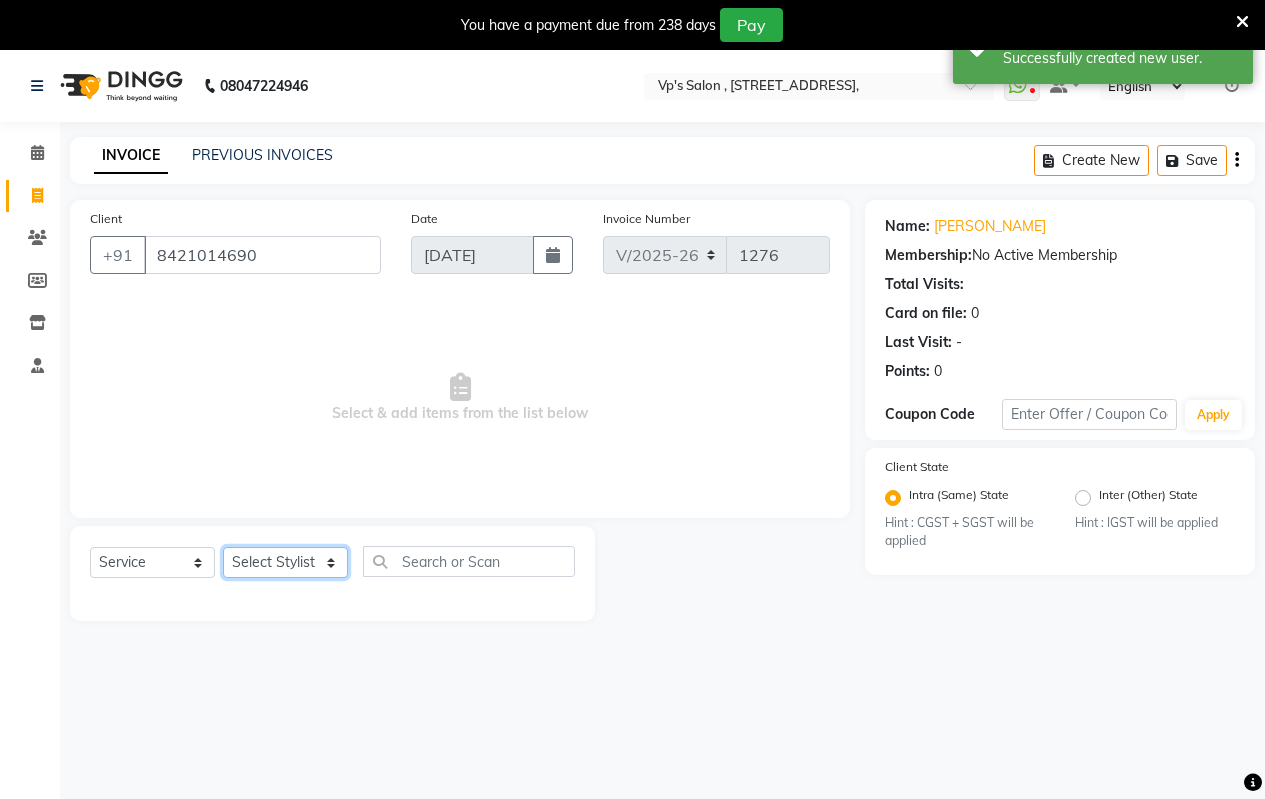 select on "59995" 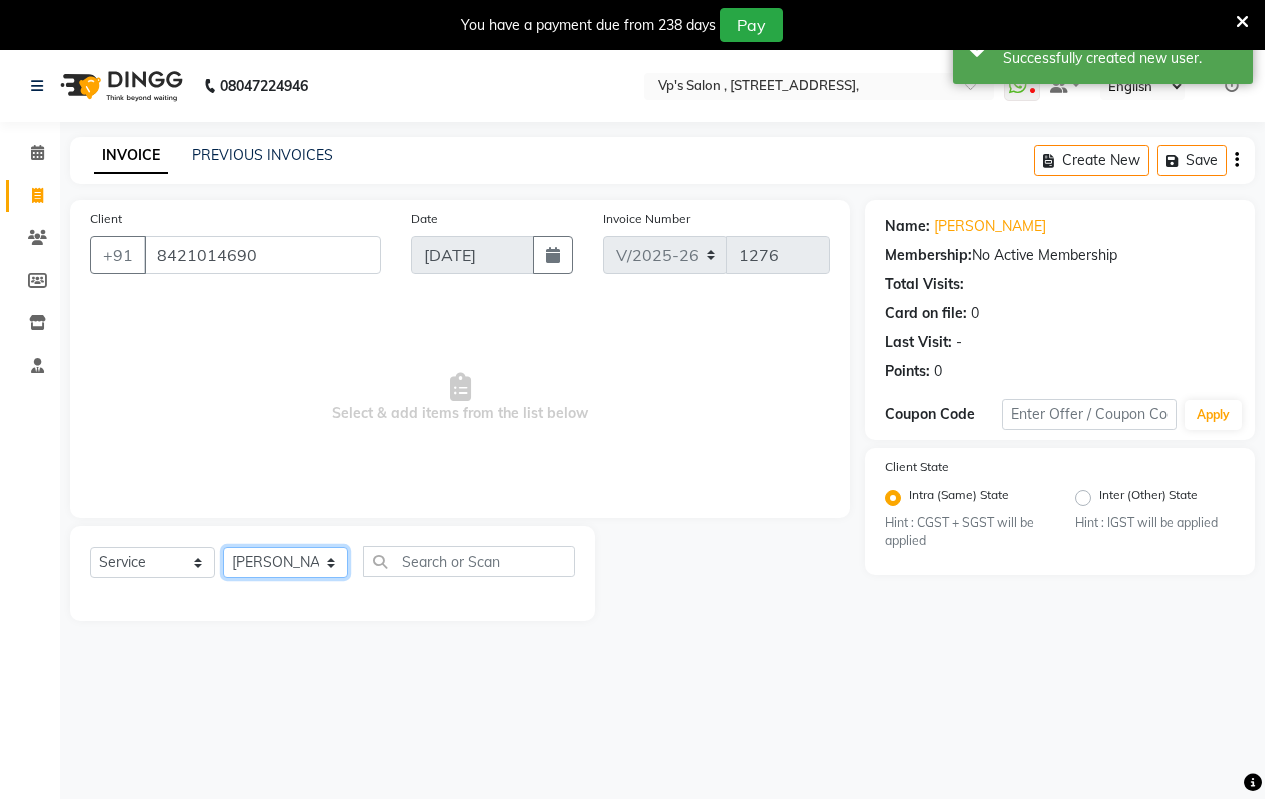 click on "Select Stylist [PERSON_NAME] [PERSON_NAME] b  [PERSON_NAME] [PERSON_NAME] priyanka [PERSON_NAME]  [PERSON_NAME]  Venesh" 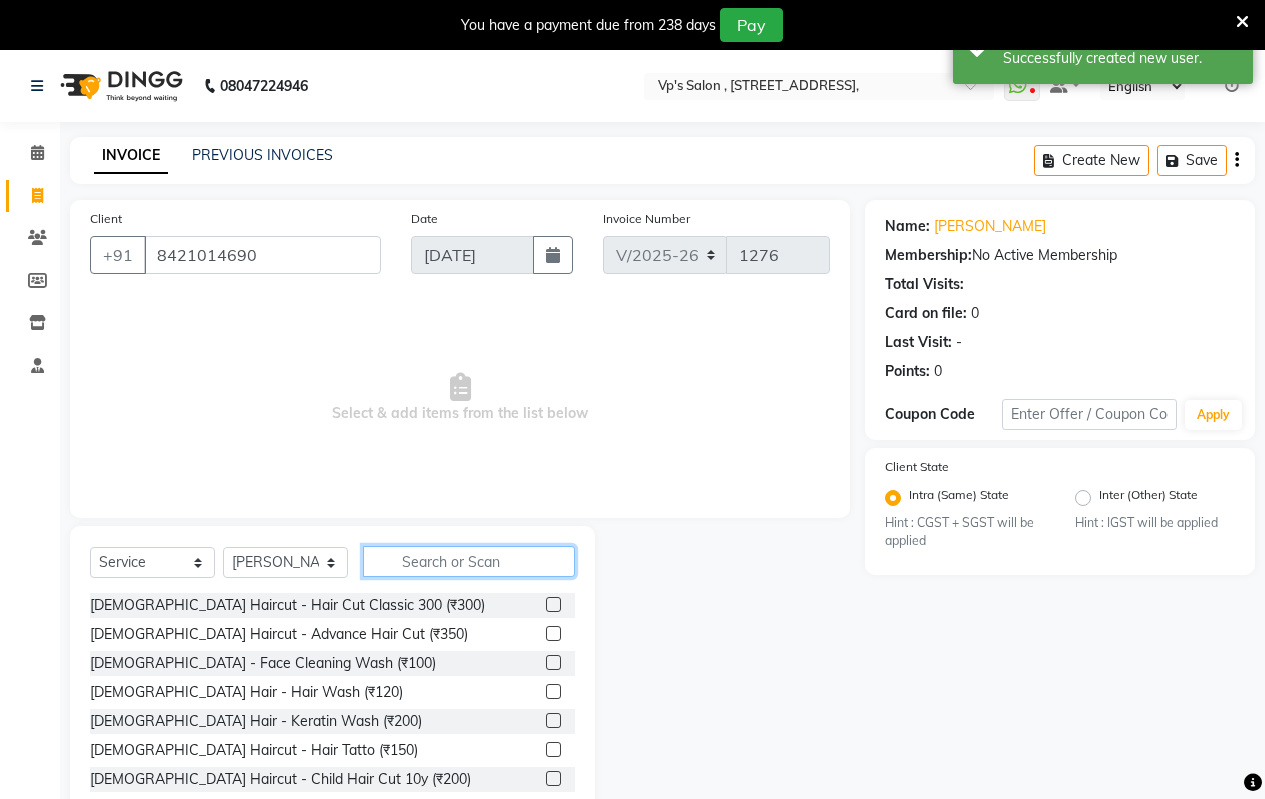 click 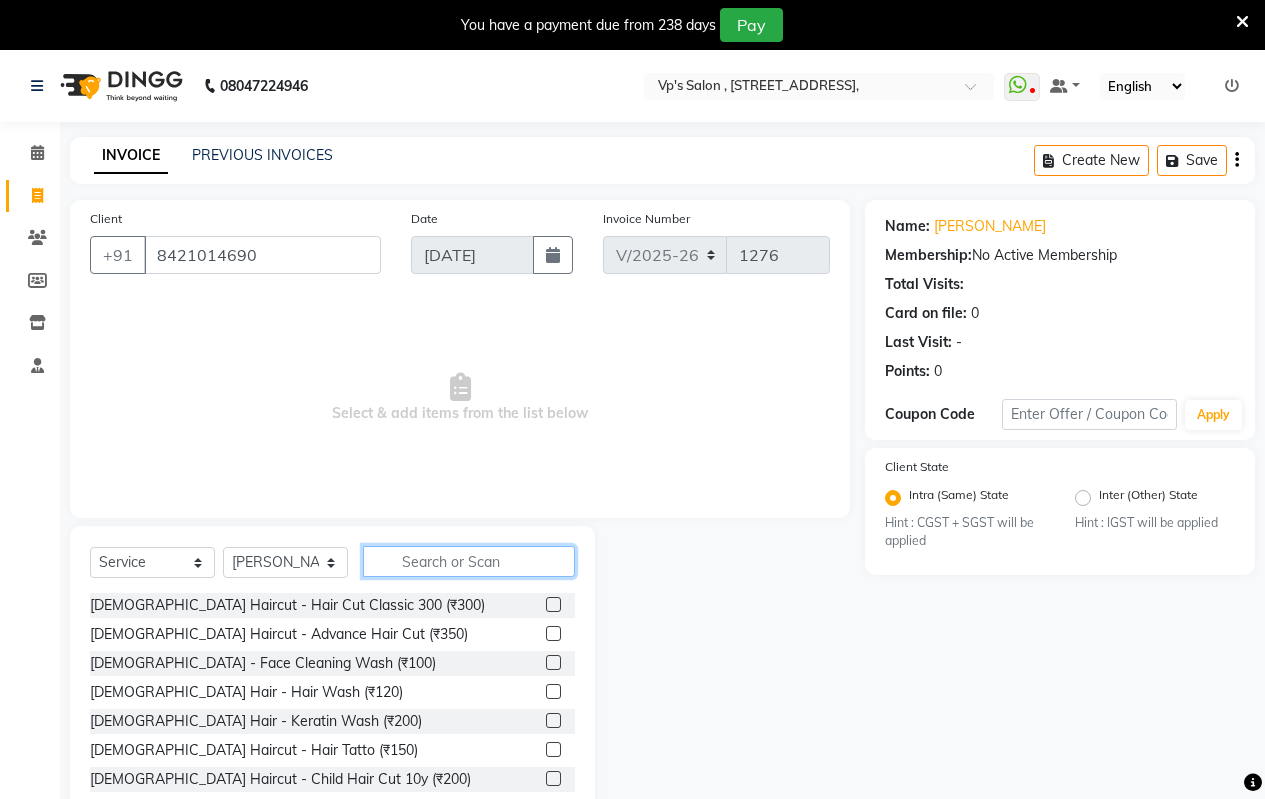 click 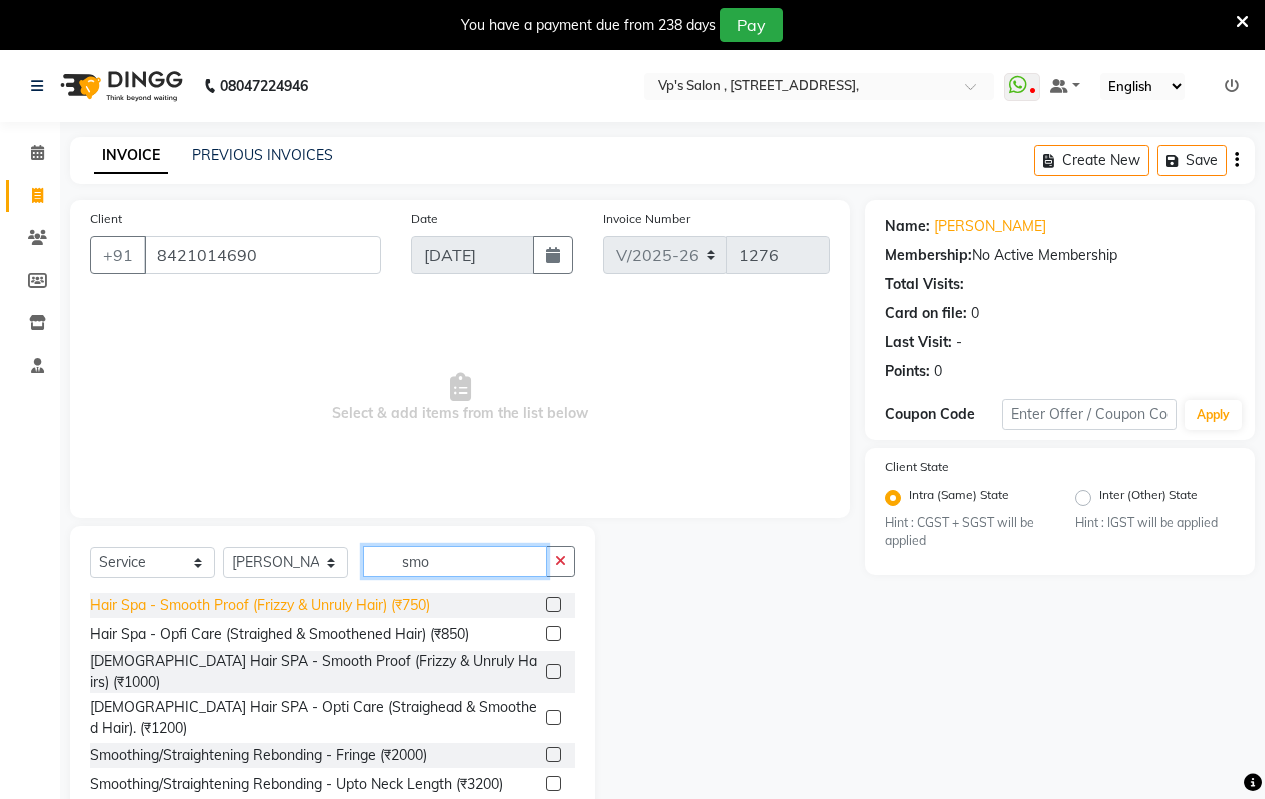 type on "smo" 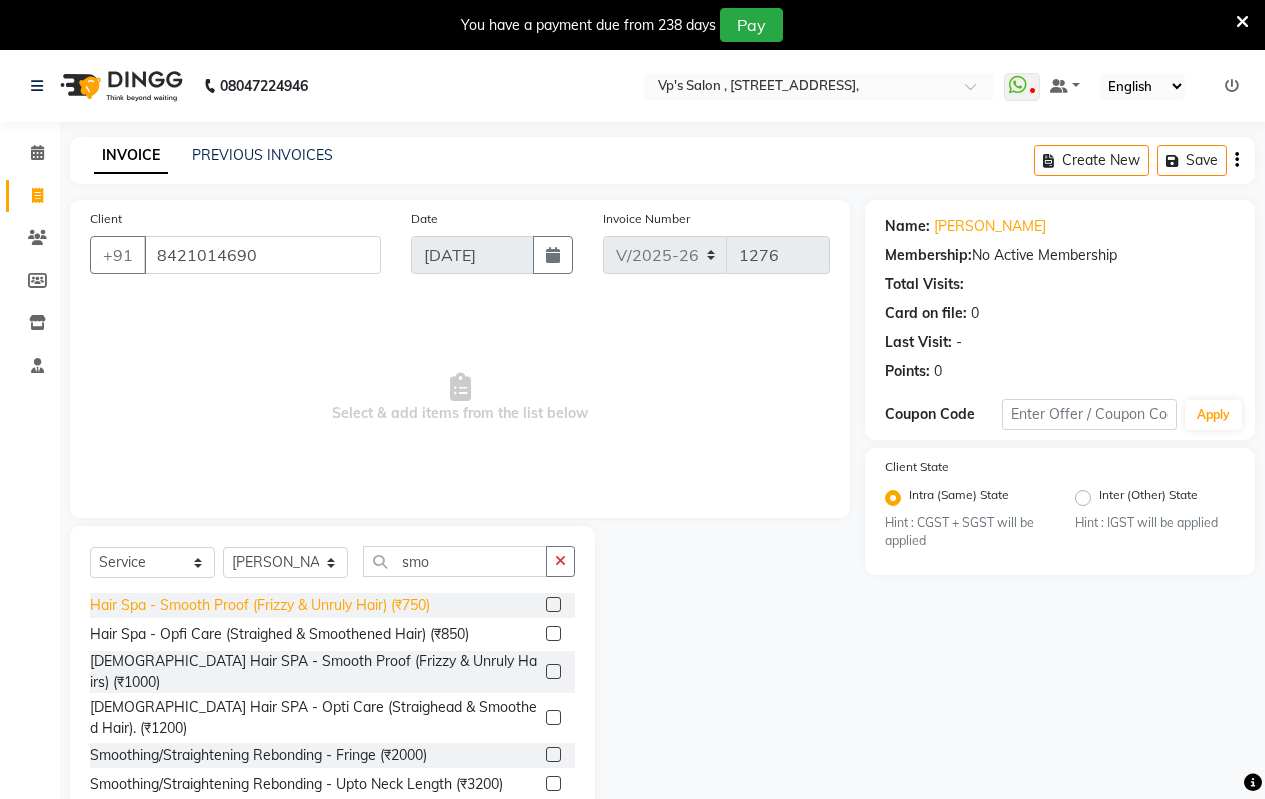 click on "Hair Spa - Smooth Proof (Frizzy & Unruly Hair) (₹750)" 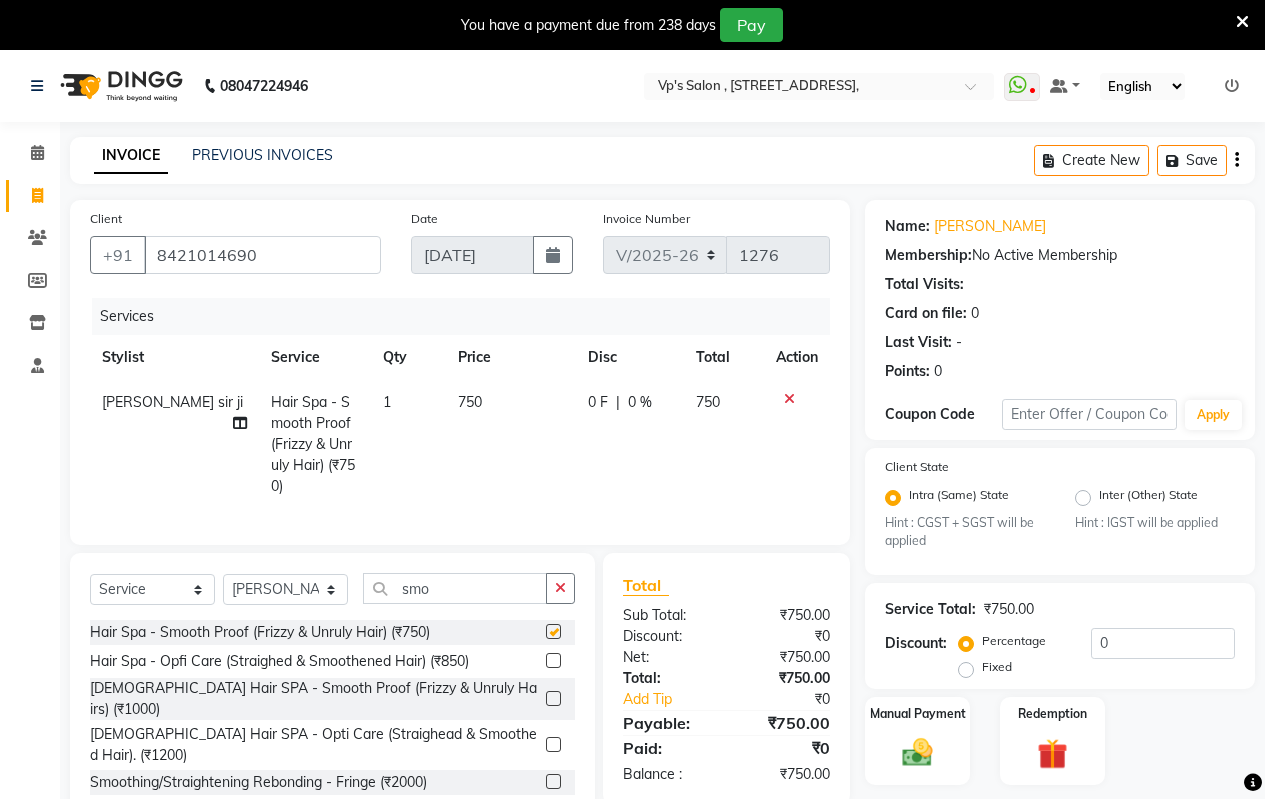 checkbox on "false" 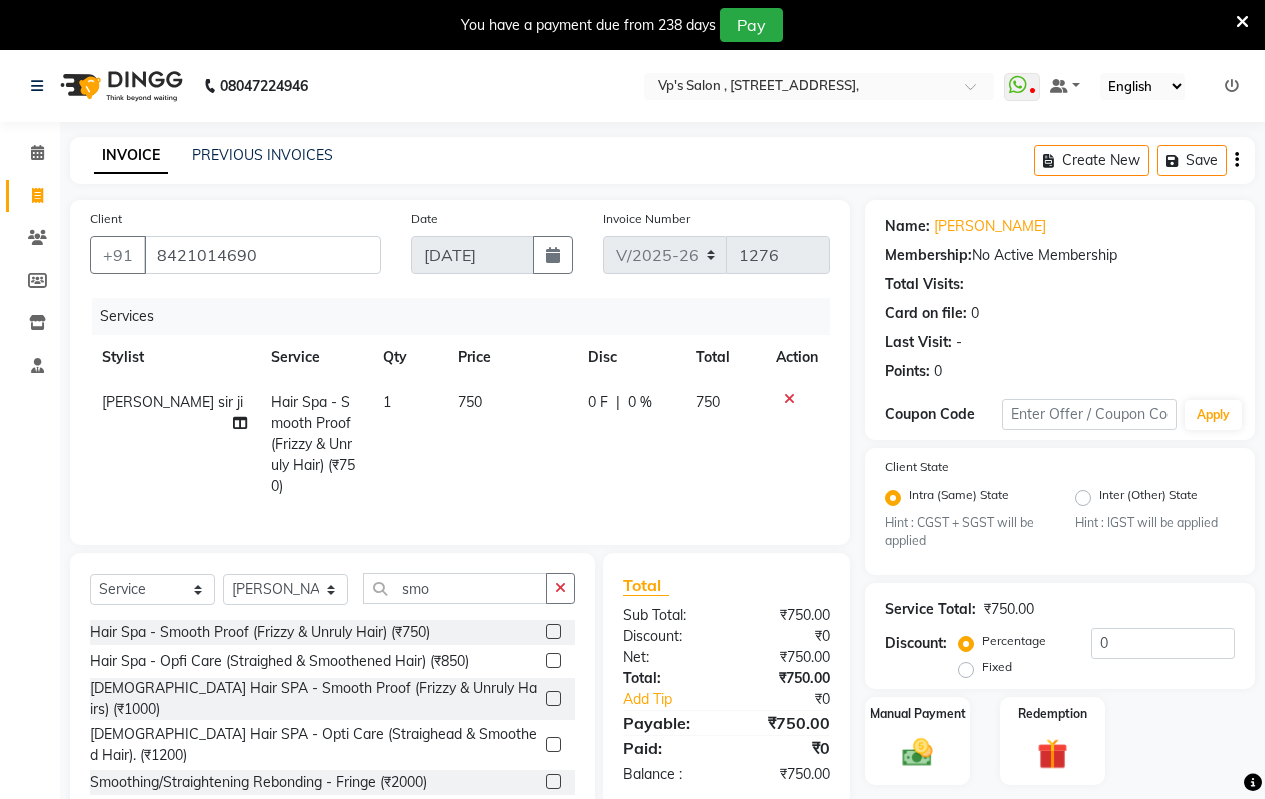 click on "750" 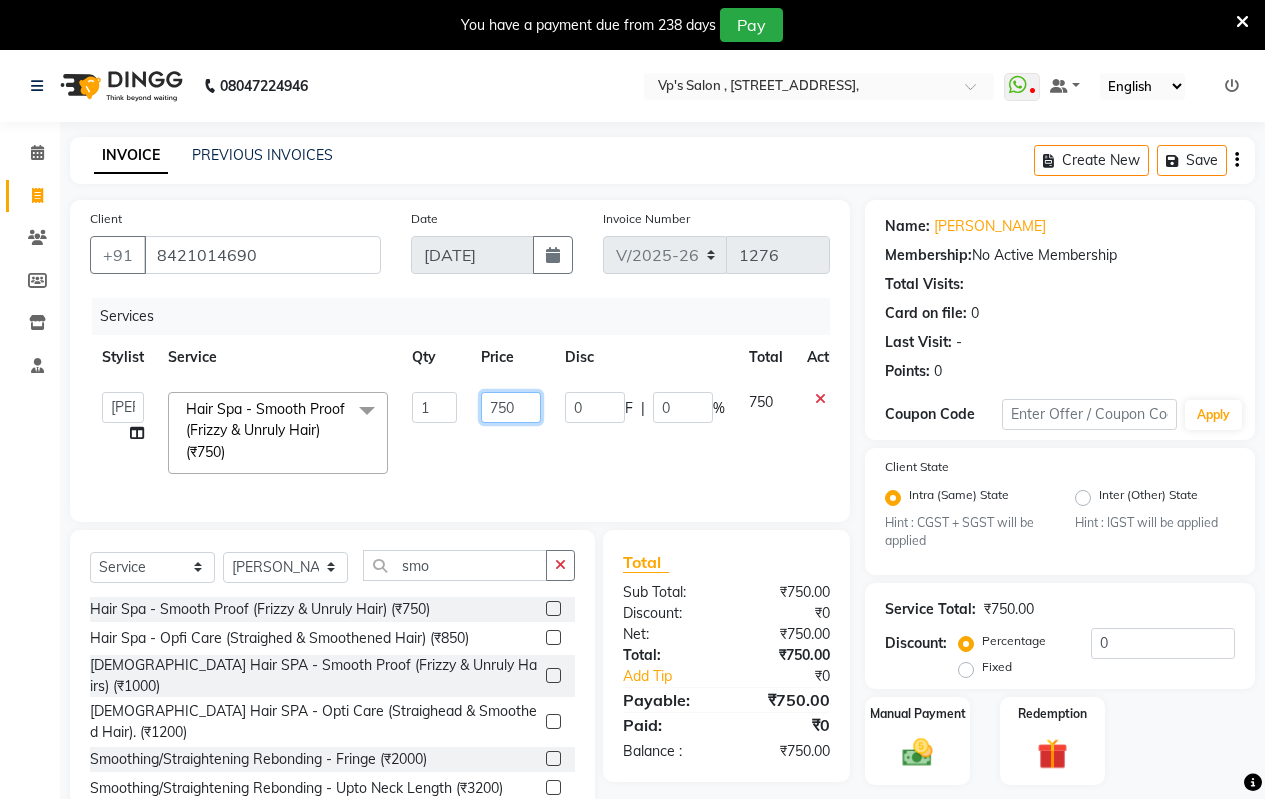click on "750" 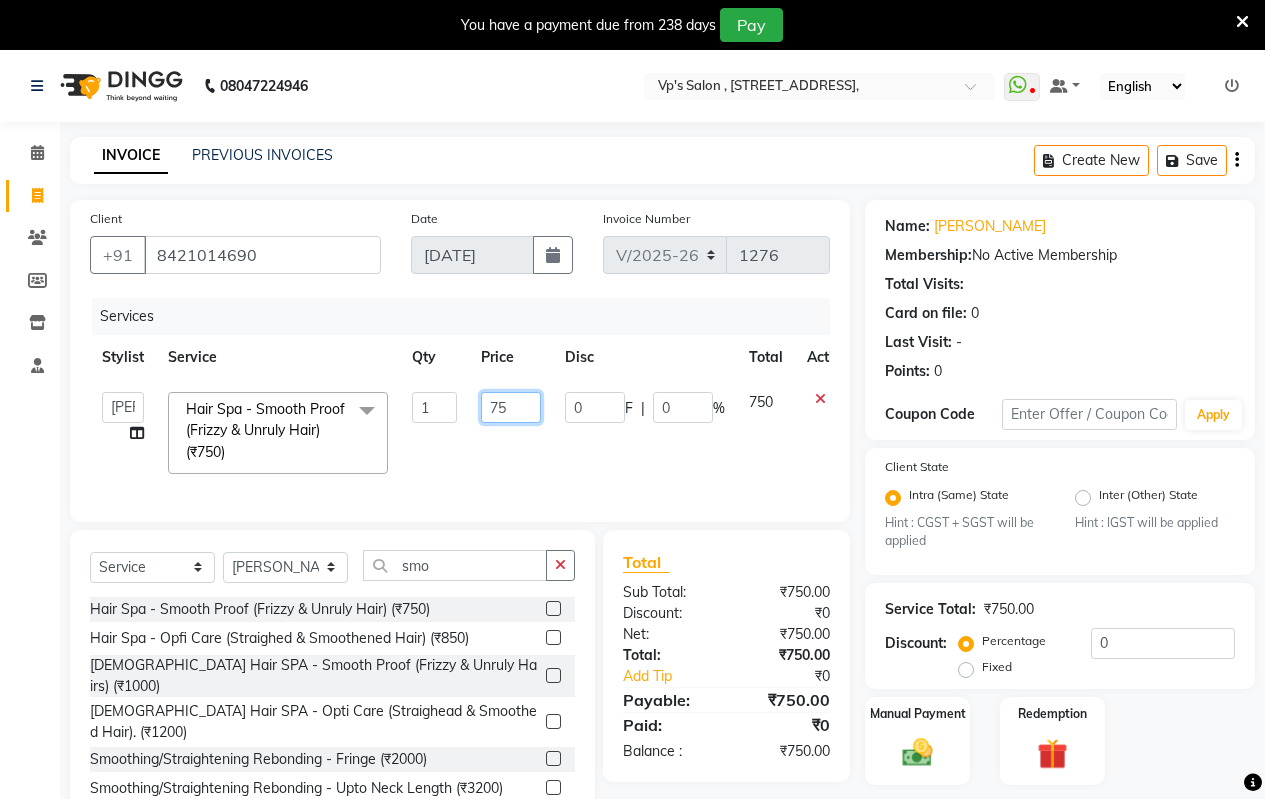 type on "7" 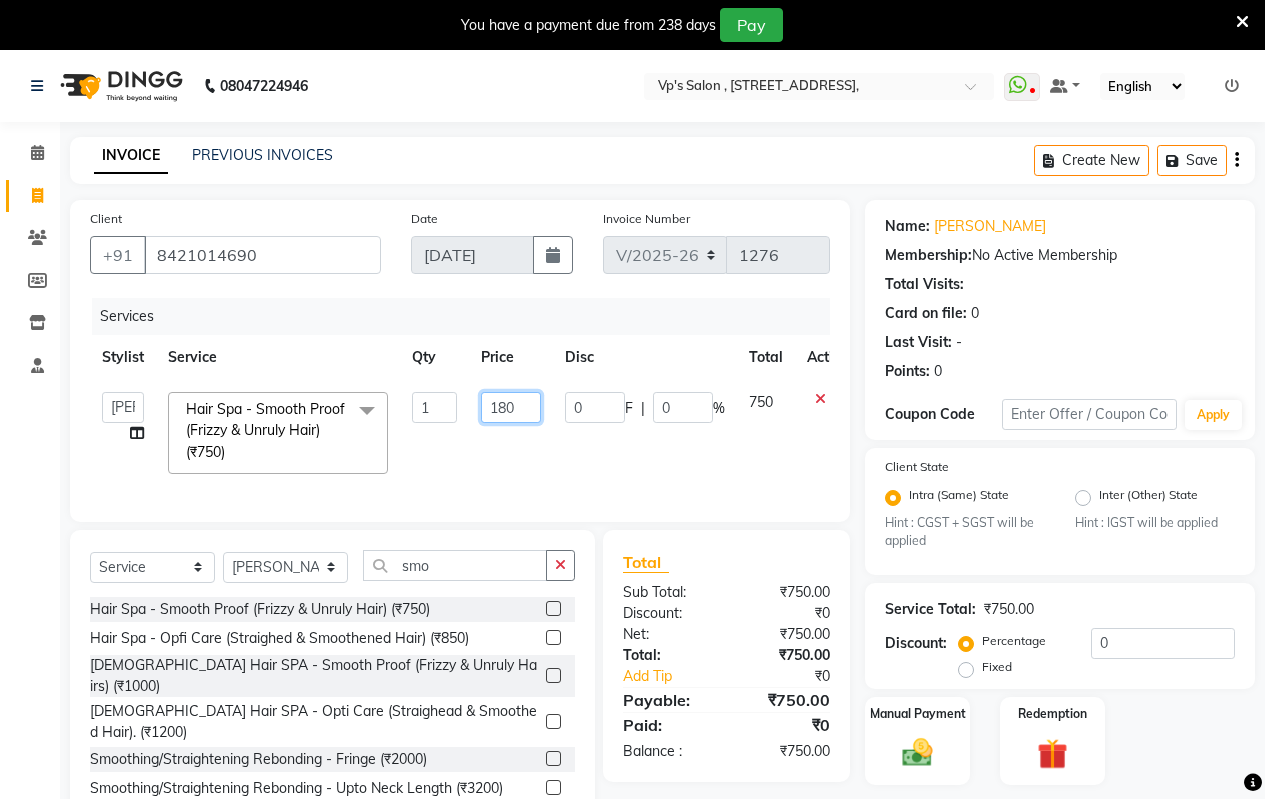 type on "1800" 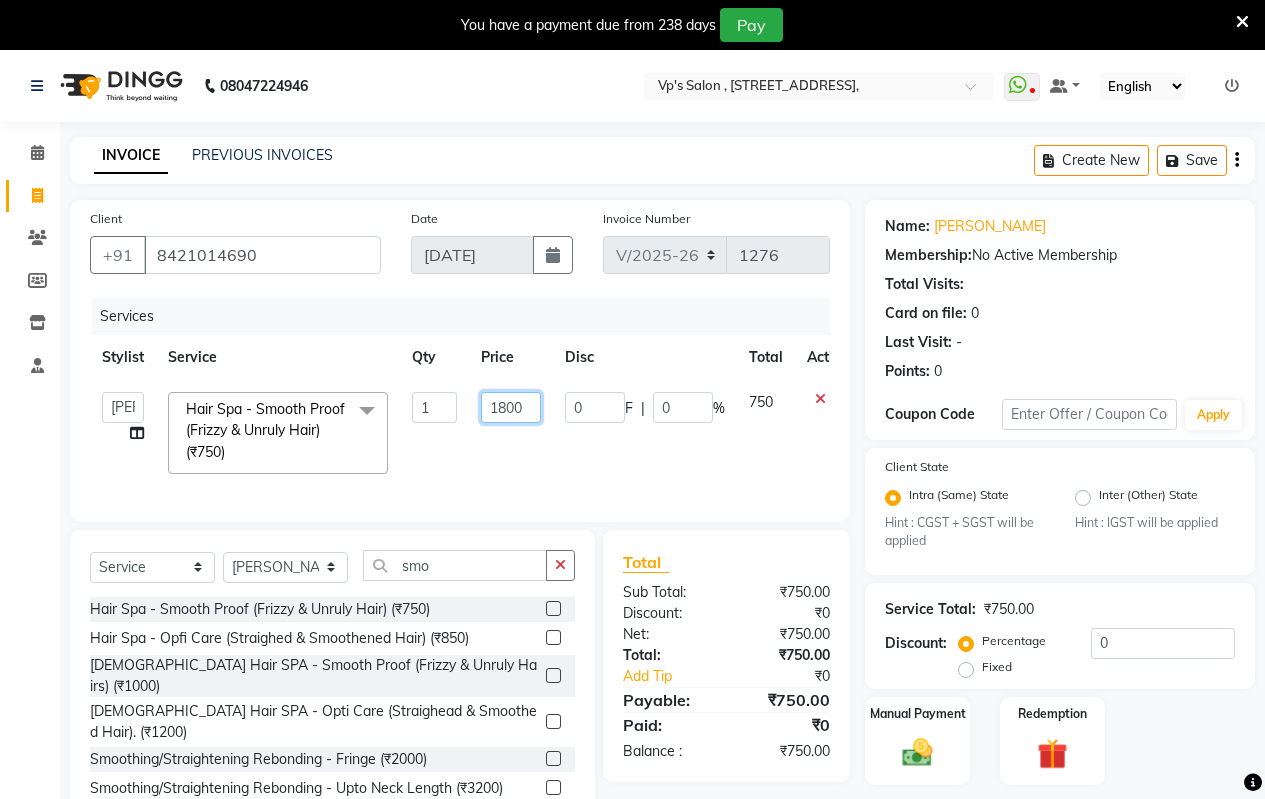 scroll, scrollTop: 71, scrollLeft: 0, axis: vertical 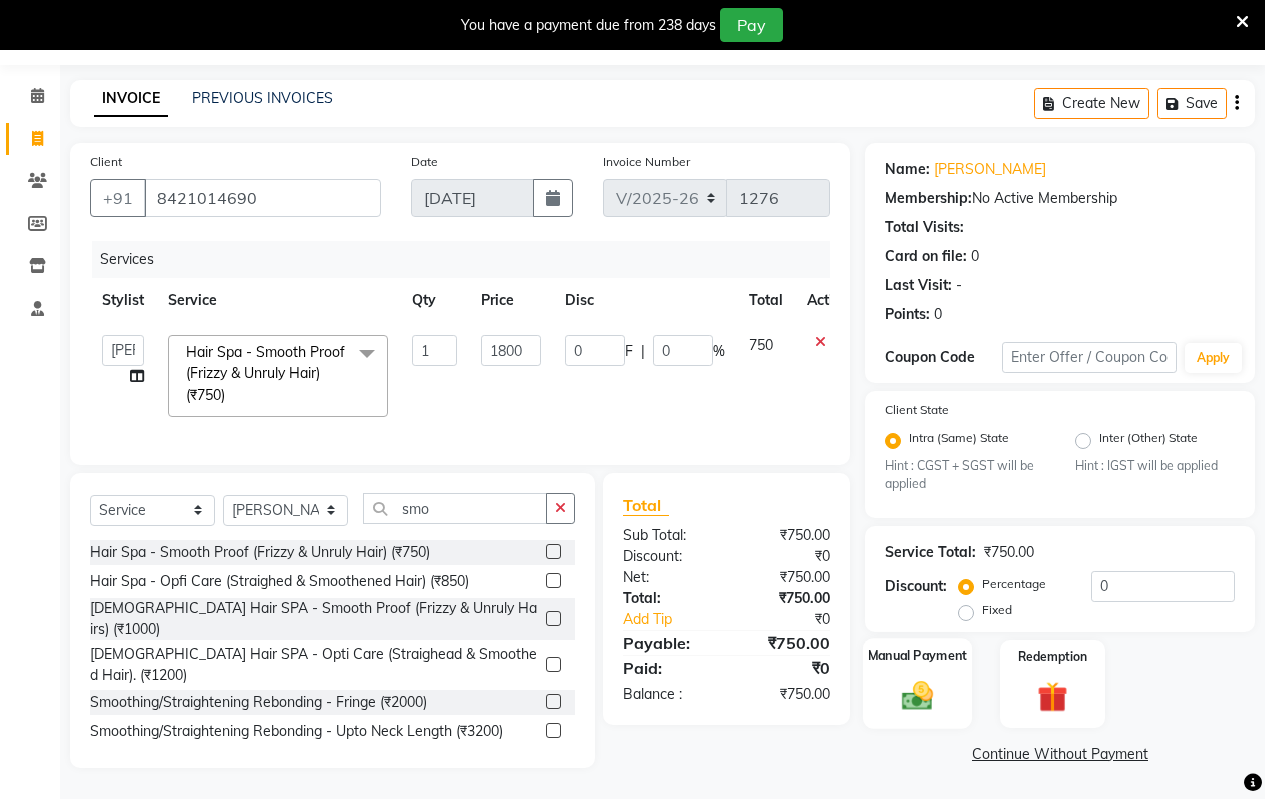 click on "Manual Payment" 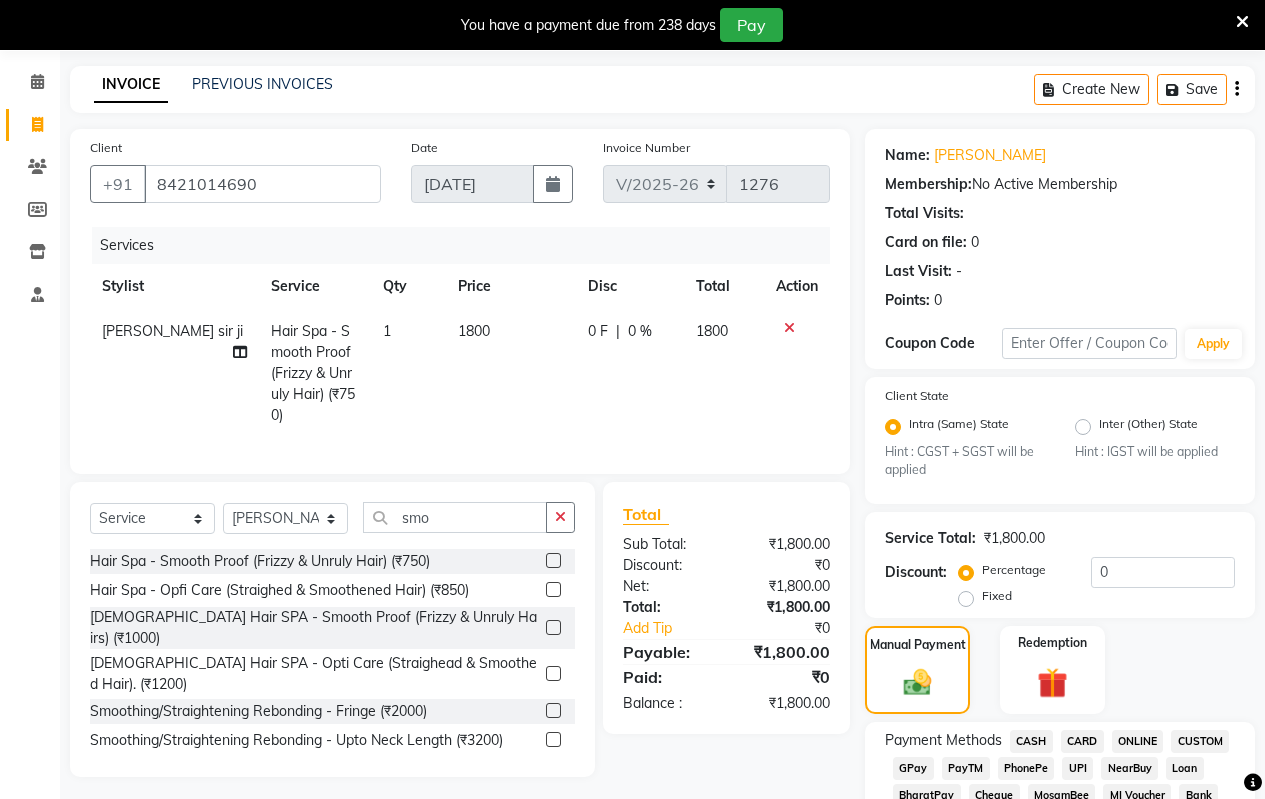click on "ONLINE" 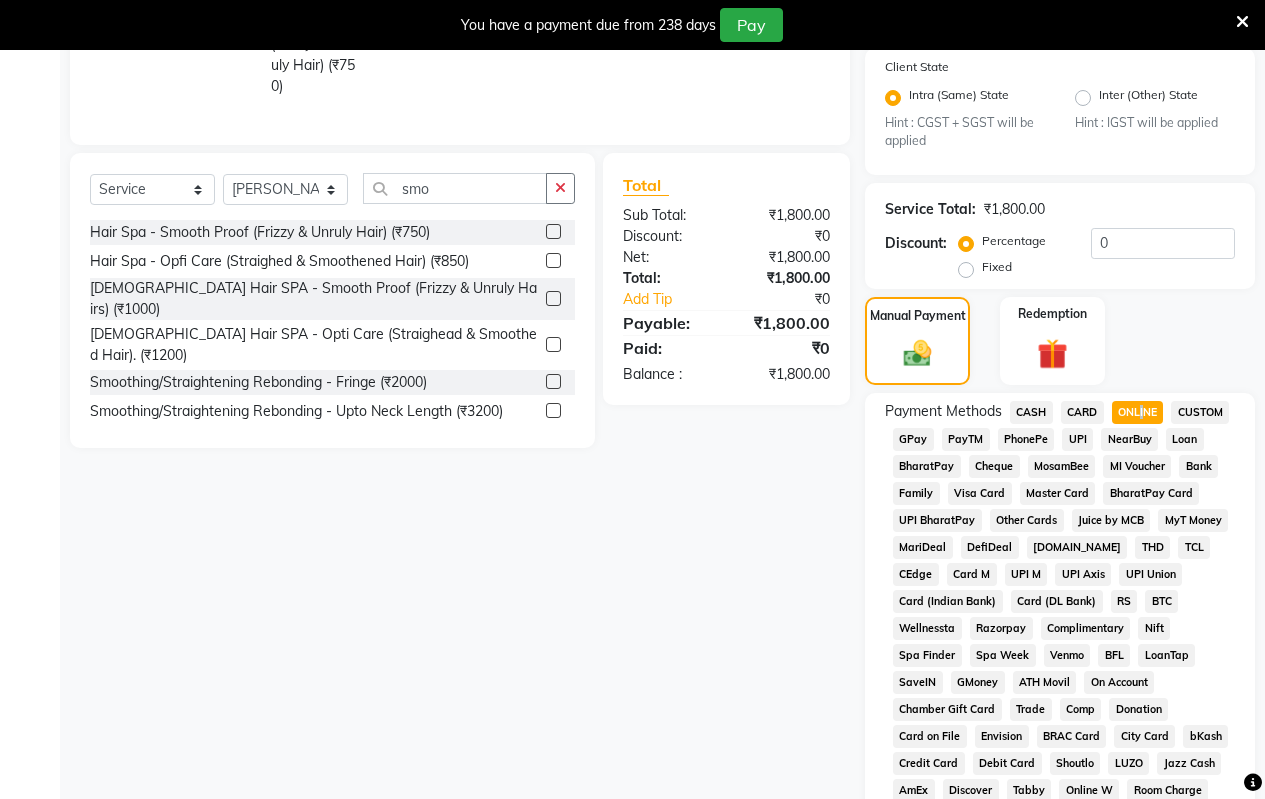scroll, scrollTop: 800, scrollLeft: 0, axis: vertical 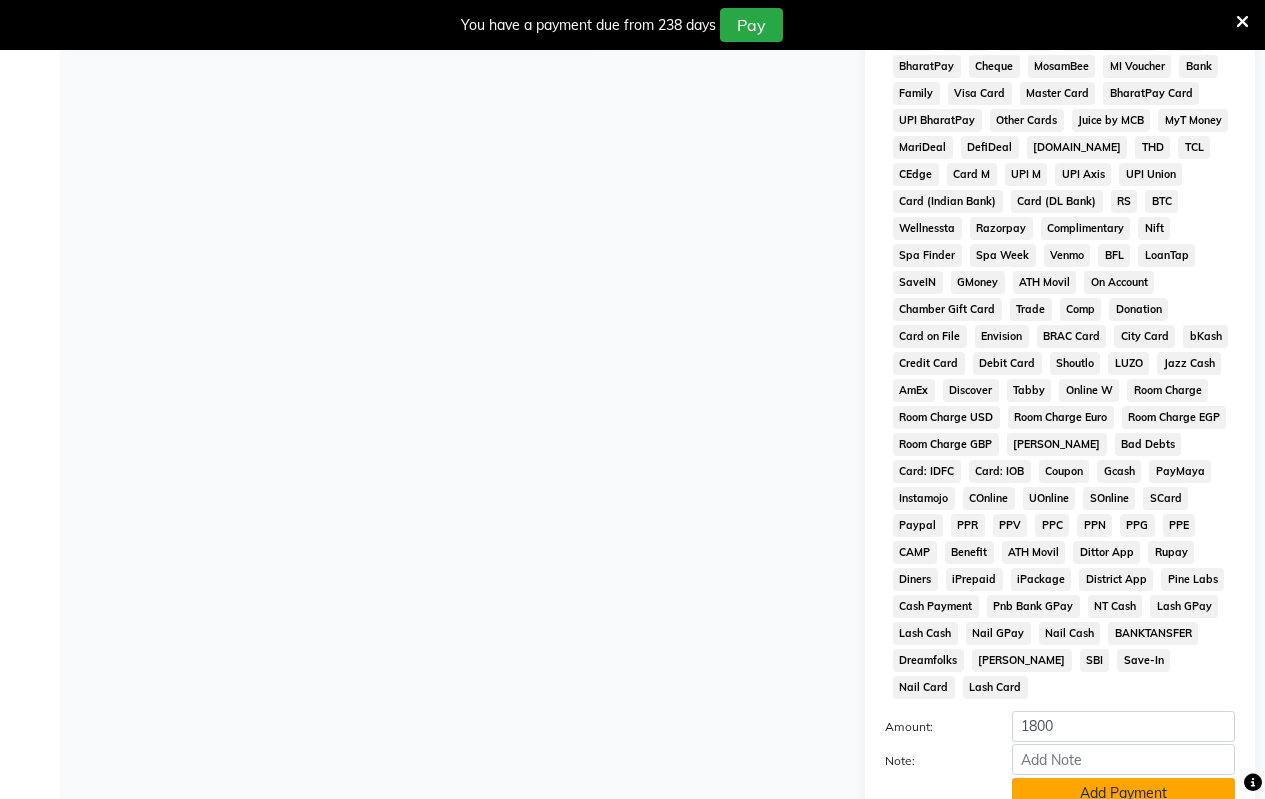 click on "Add Payment" 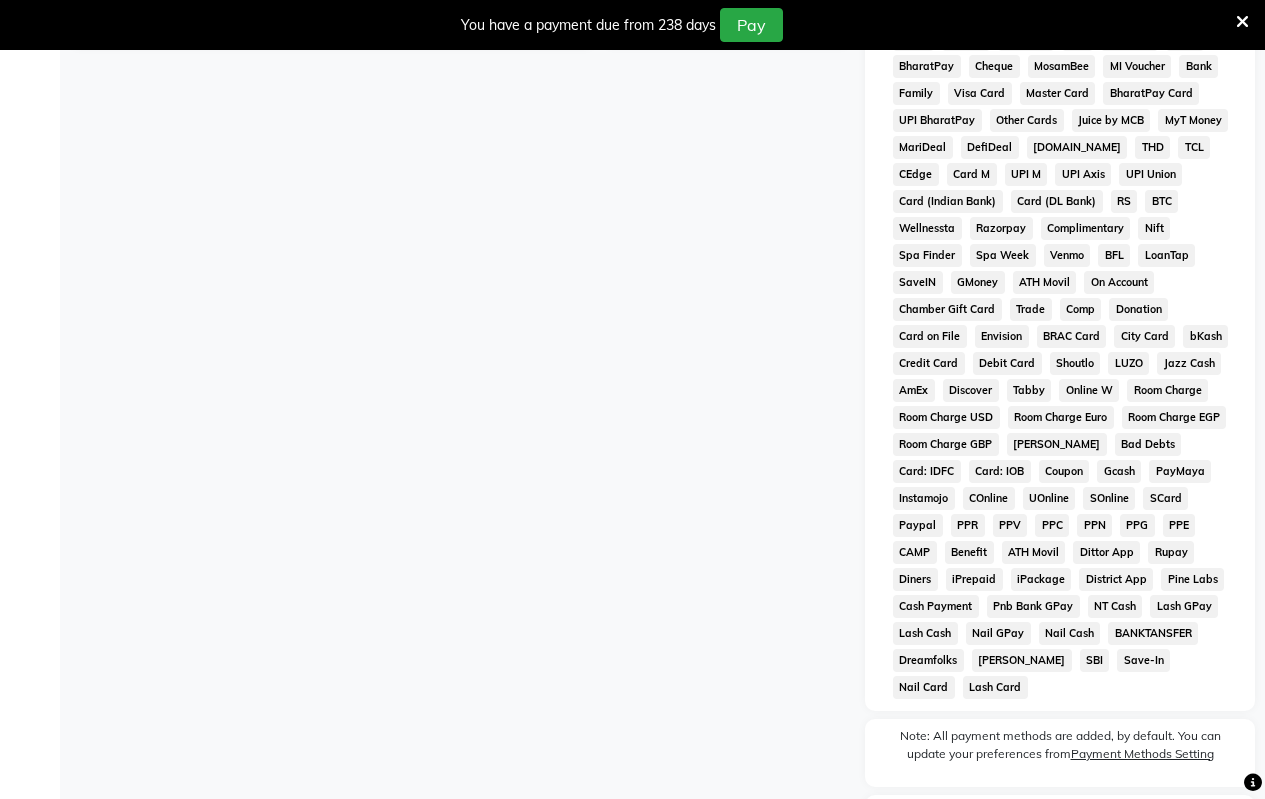scroll, scrollTop: 945, scrollLeft: 0, axis: vertical 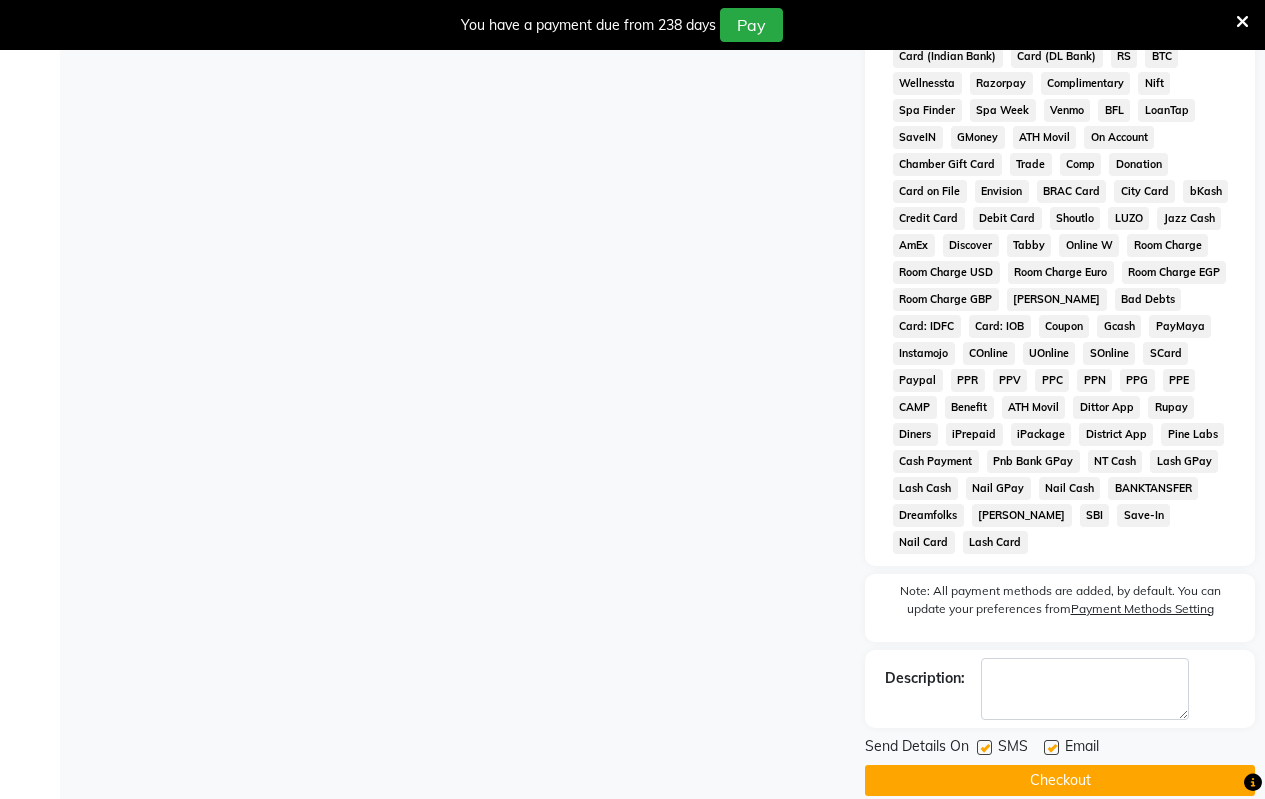 click on "Checkout" 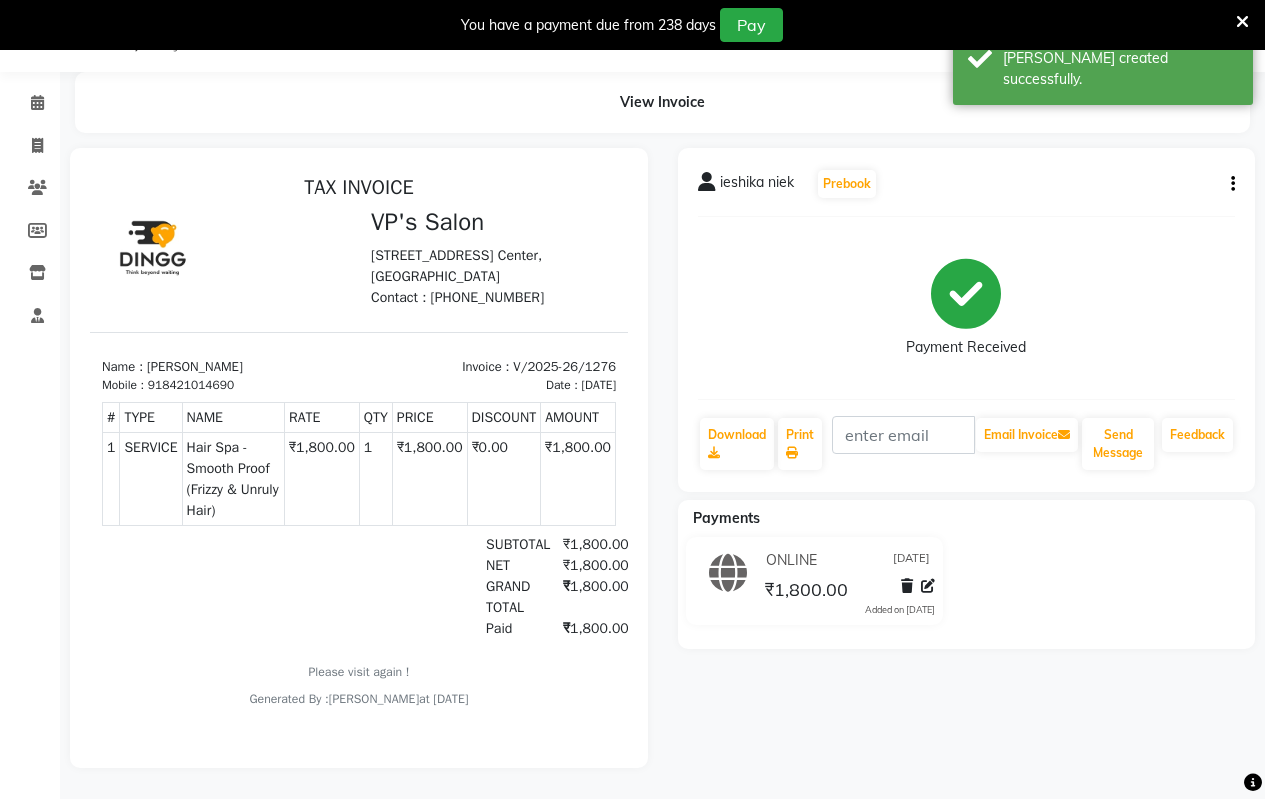 scroll, scrollTop: 64, scrollLeft: 0, axis: vertical 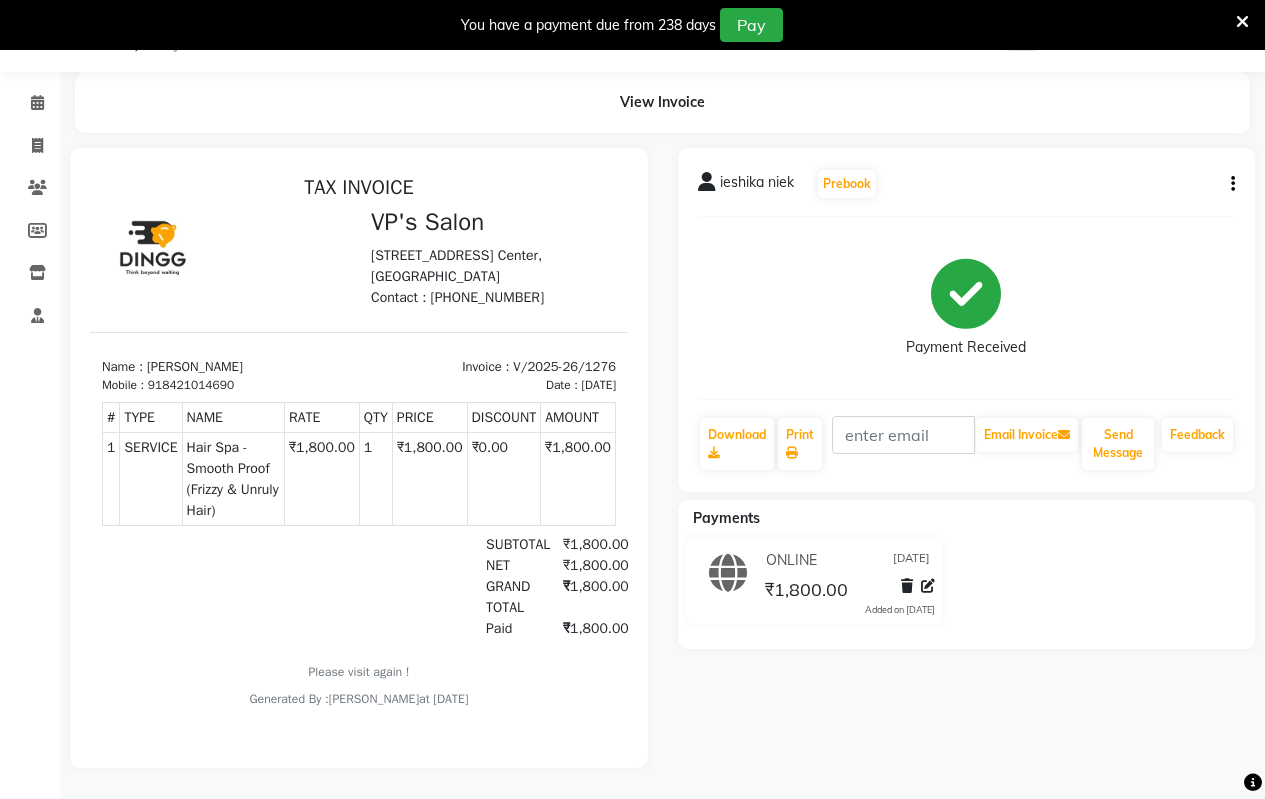 drag, startPoint x: 27, startPoint y: 364, endPoint x: 73, endPoint y: 363, distance: 46.010868 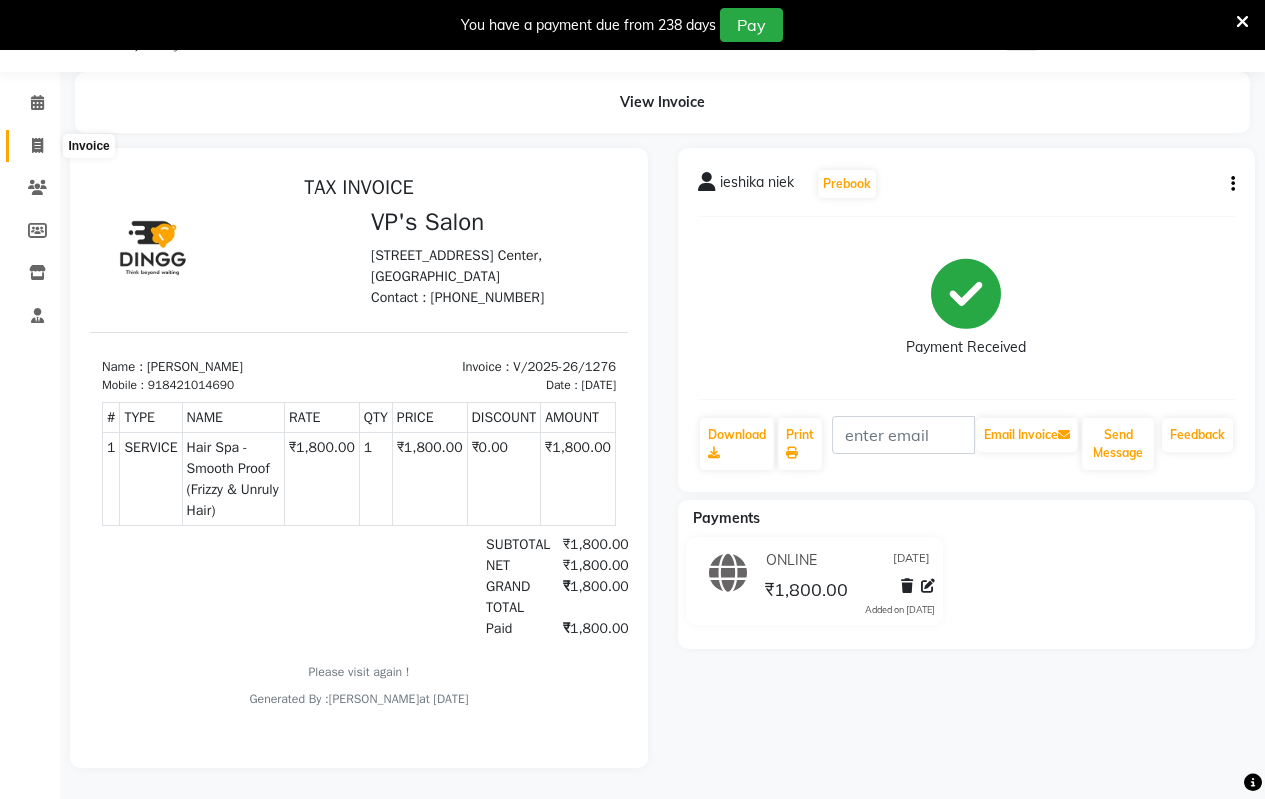 click 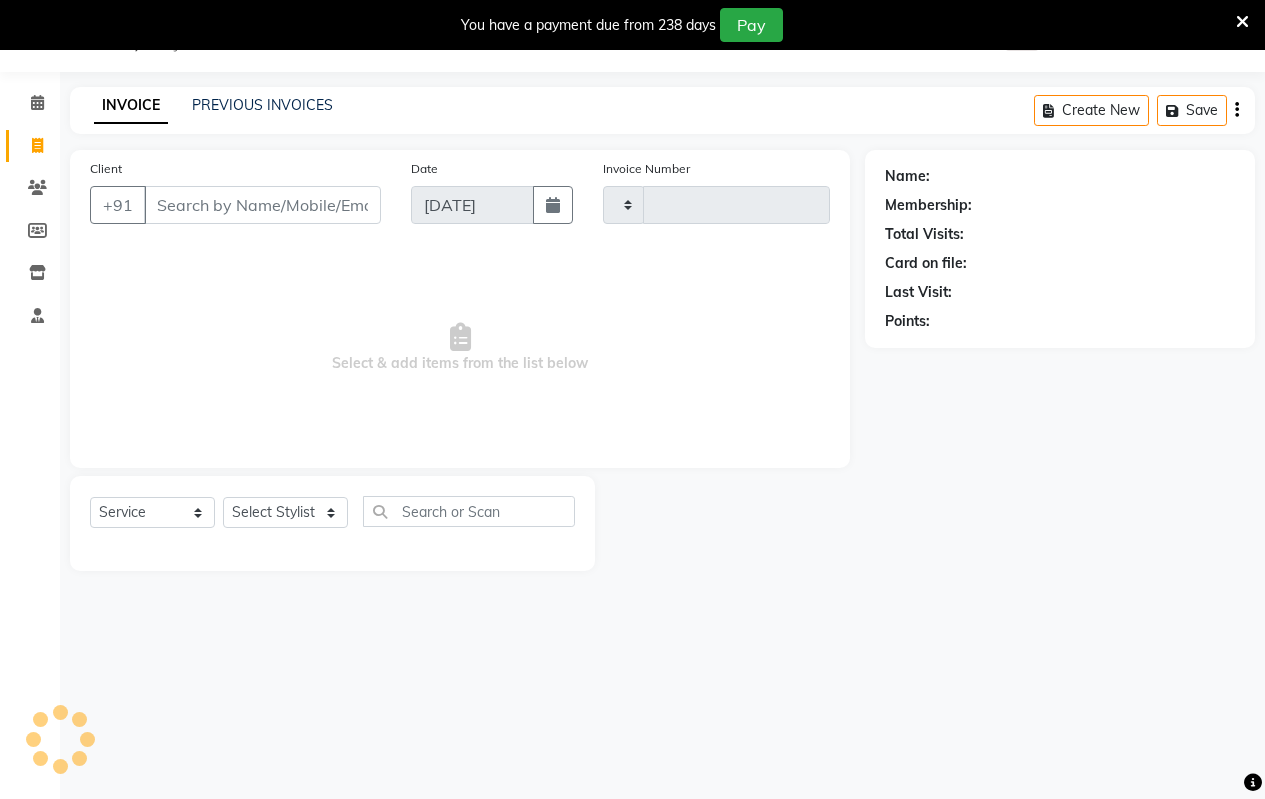 scroll, scrollTop: 50, scrollLeft: 0, axis: vertical 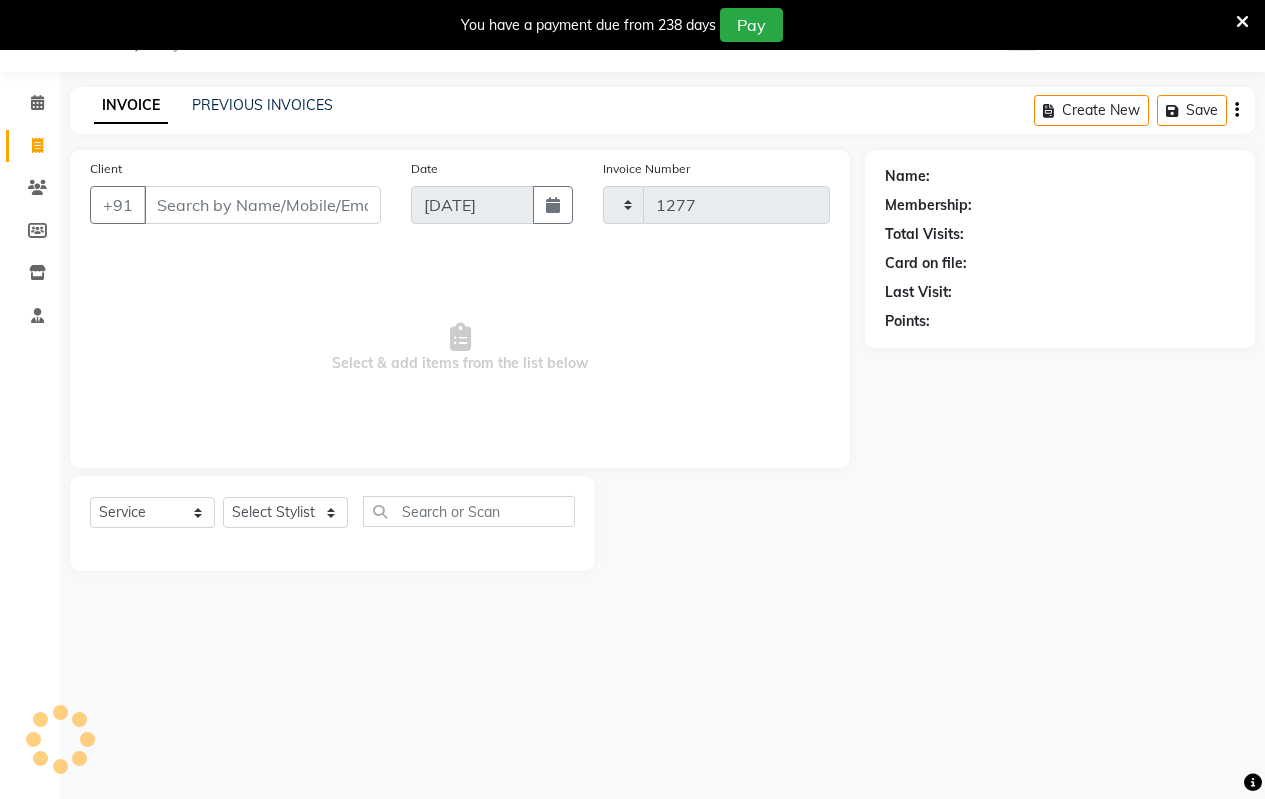 select on "4917" 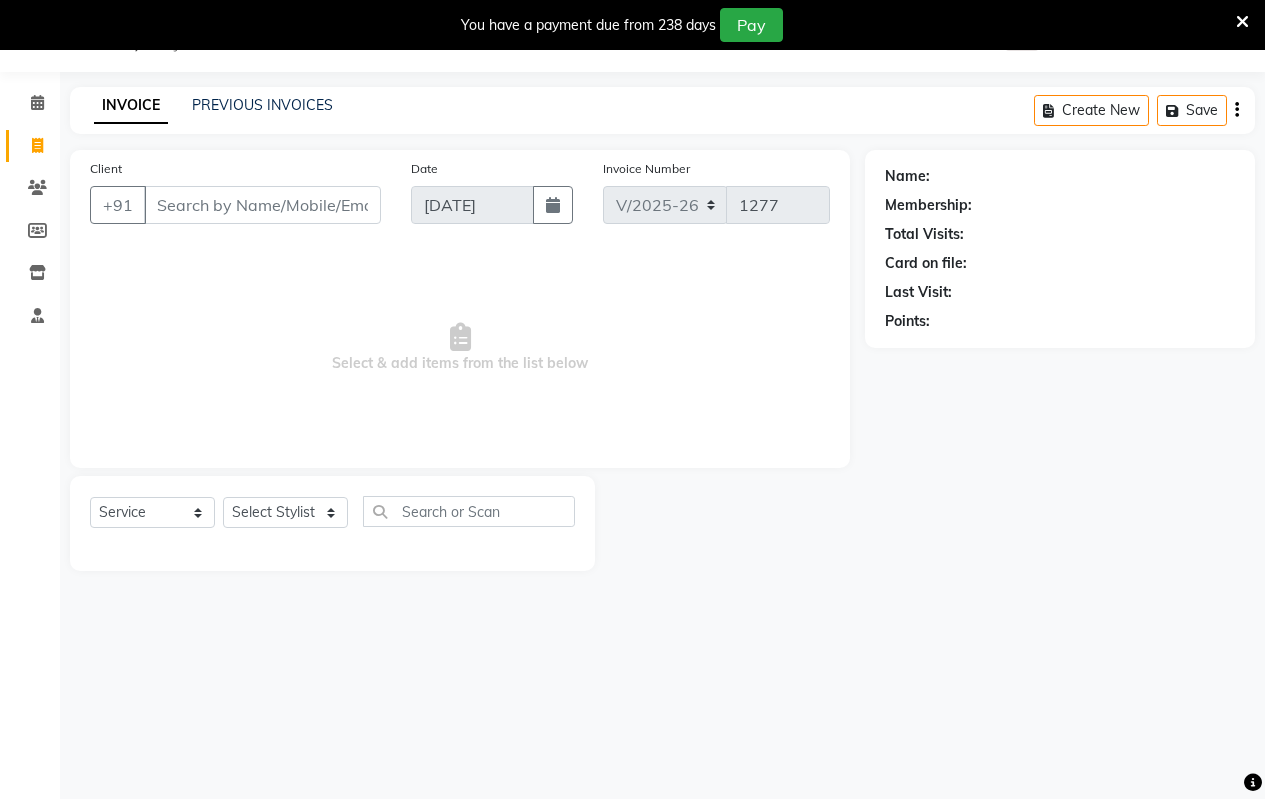 click on "Invoice" 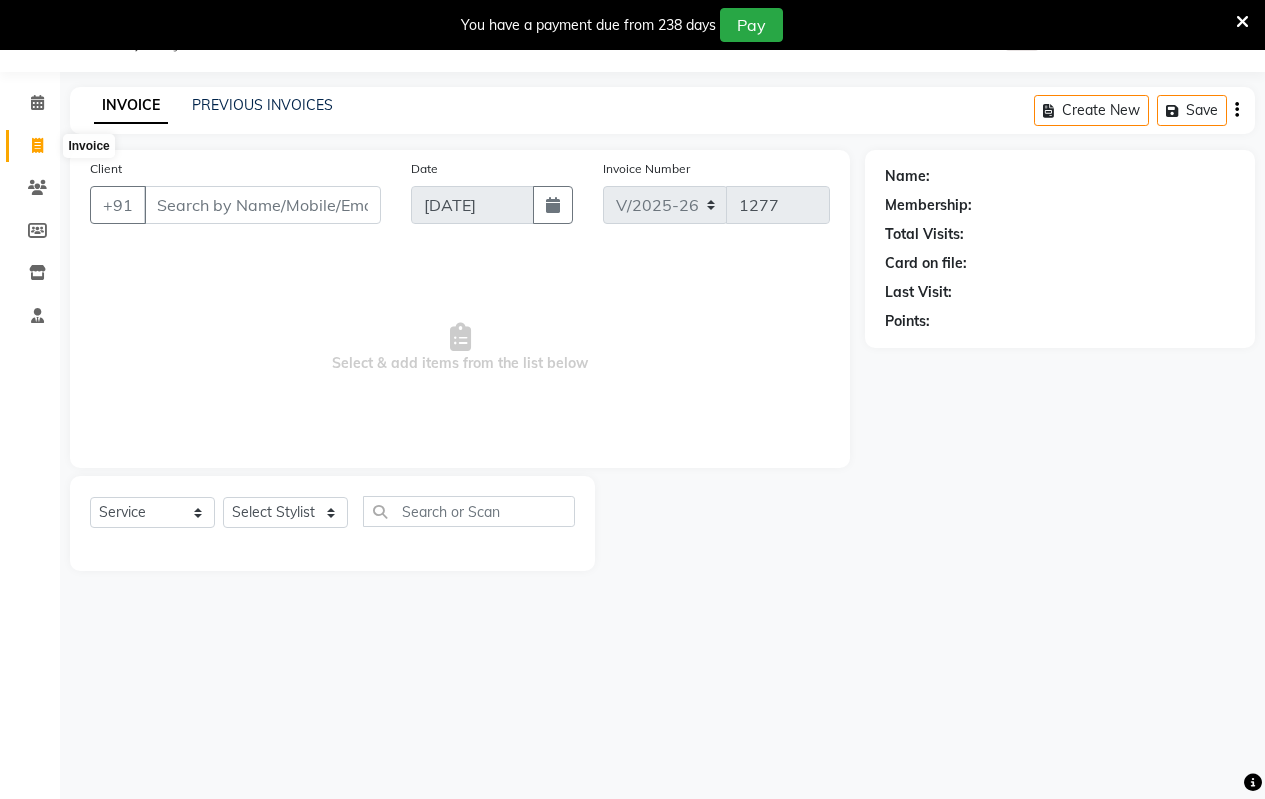 click 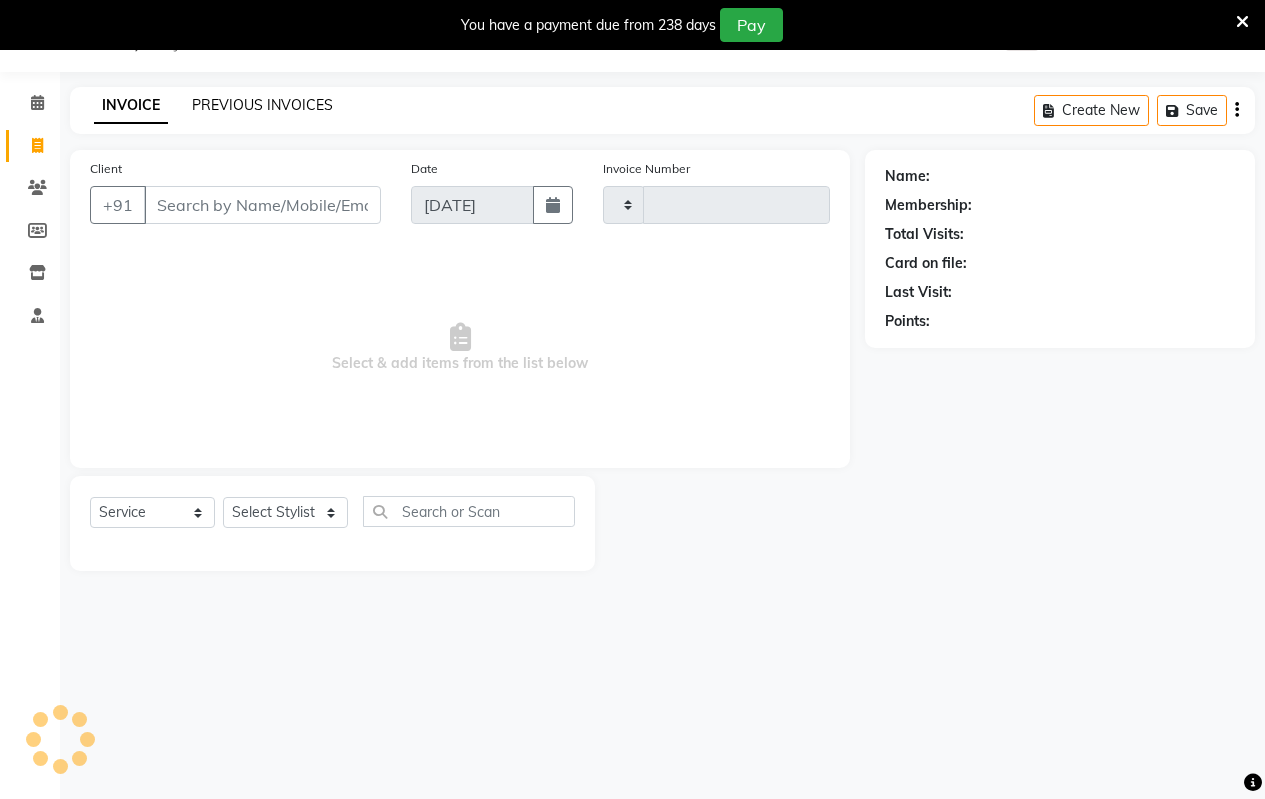 click on "PREVIOUS INVOICES" 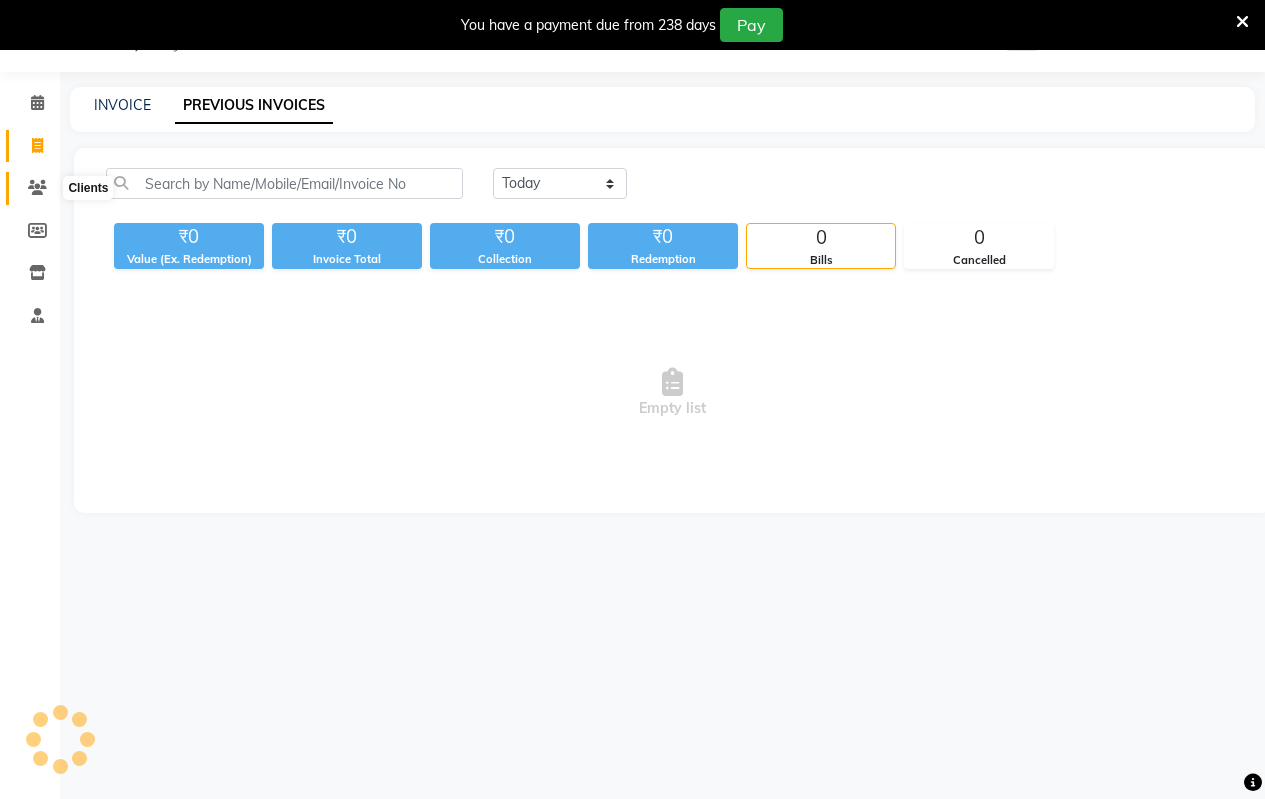 click 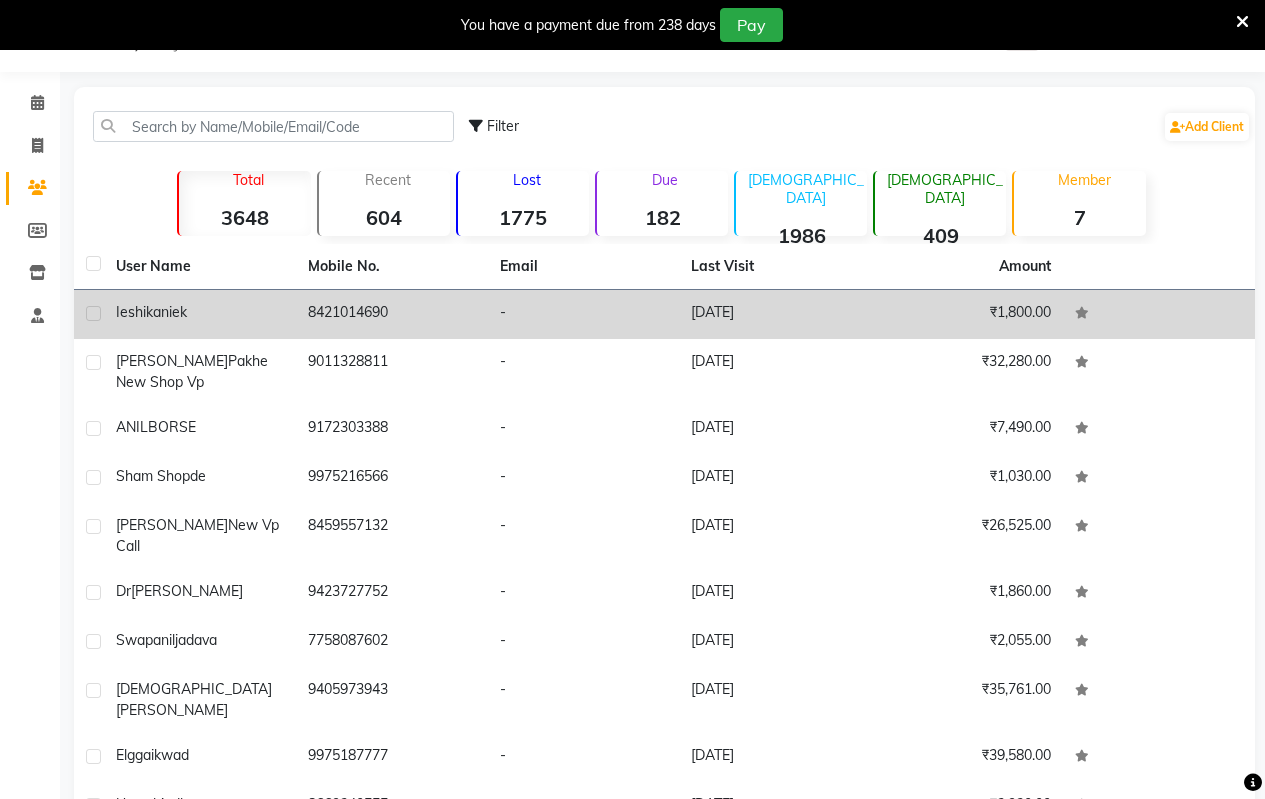 click on "-" 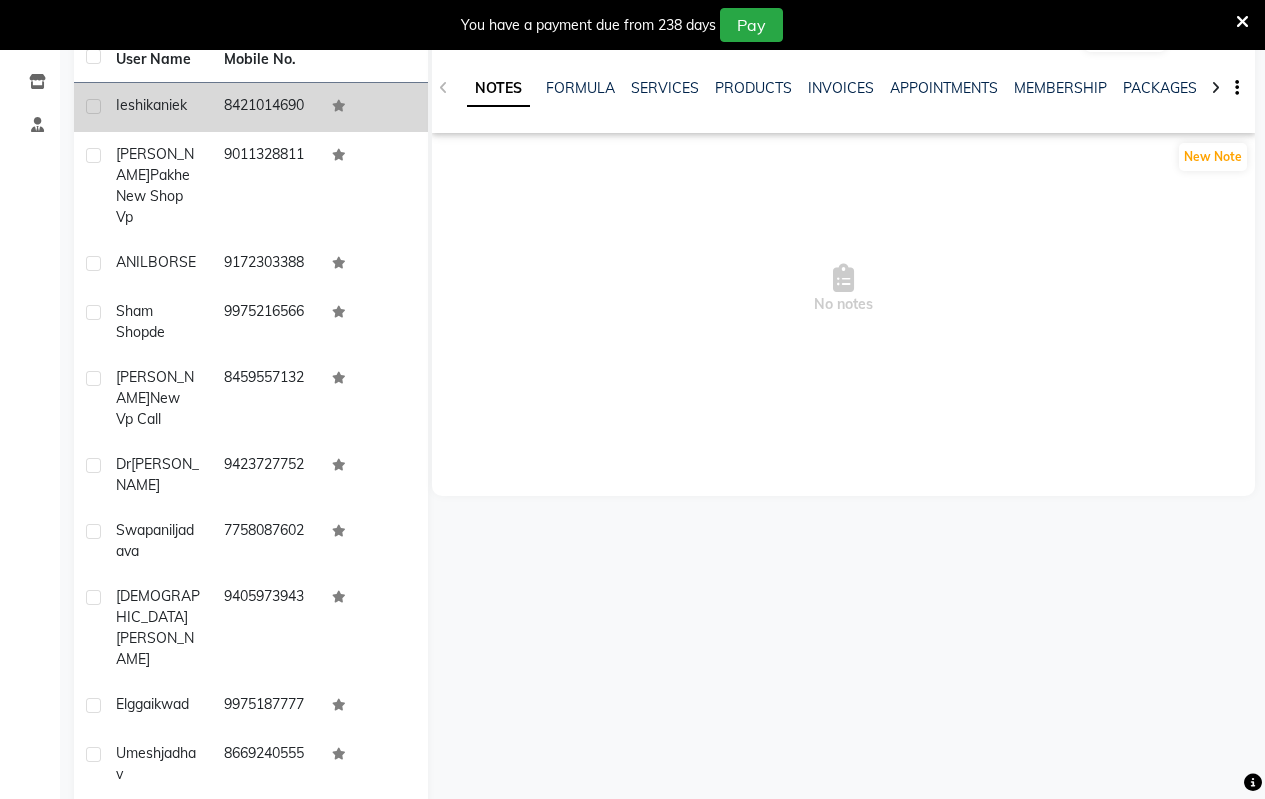 scroll, scrollTop: 0, scrollLeft: 0, axis: both 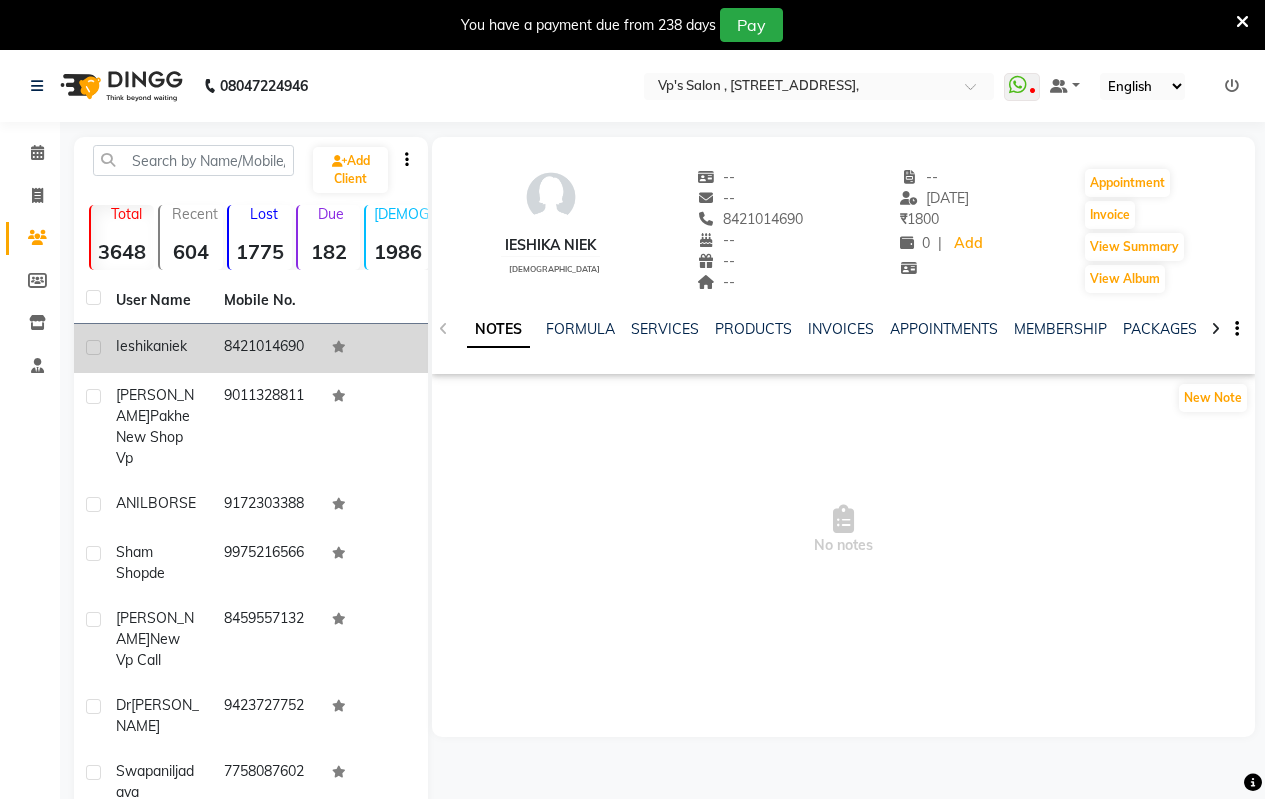 click on "Clients" 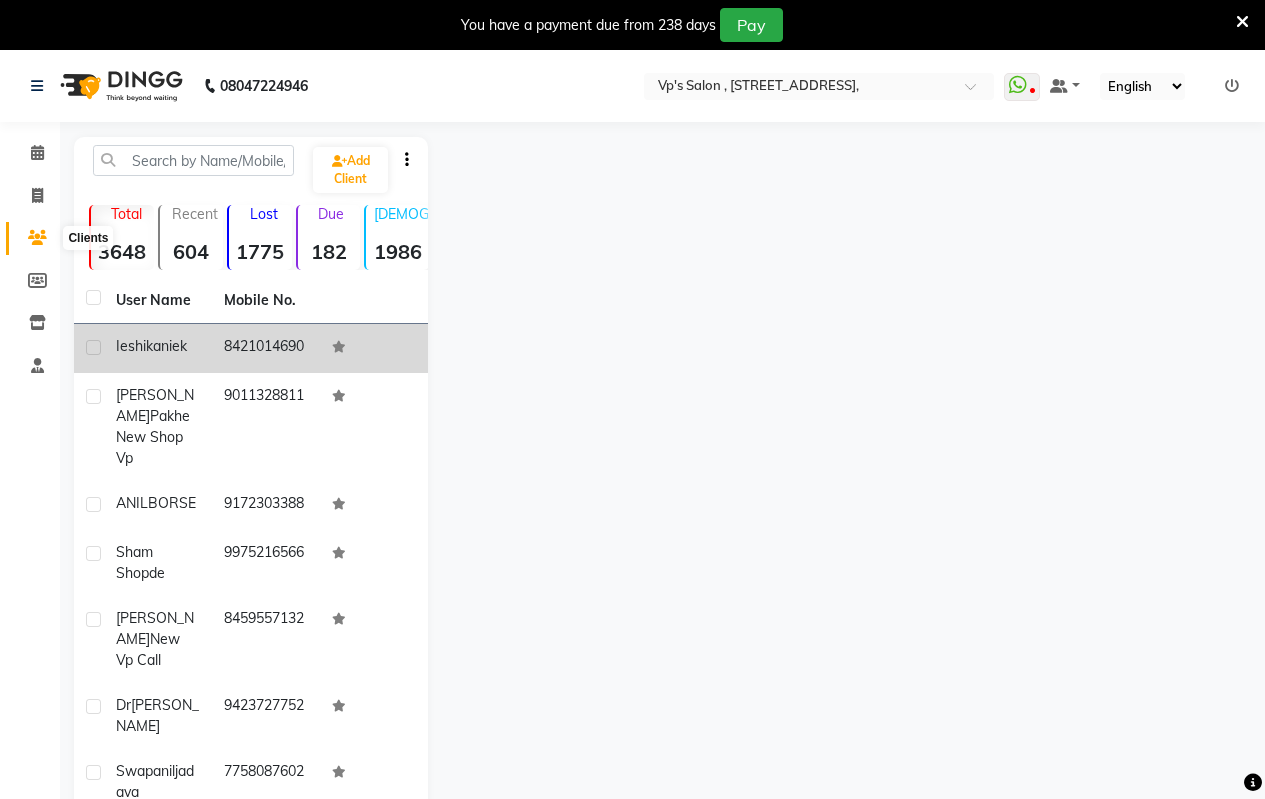 click 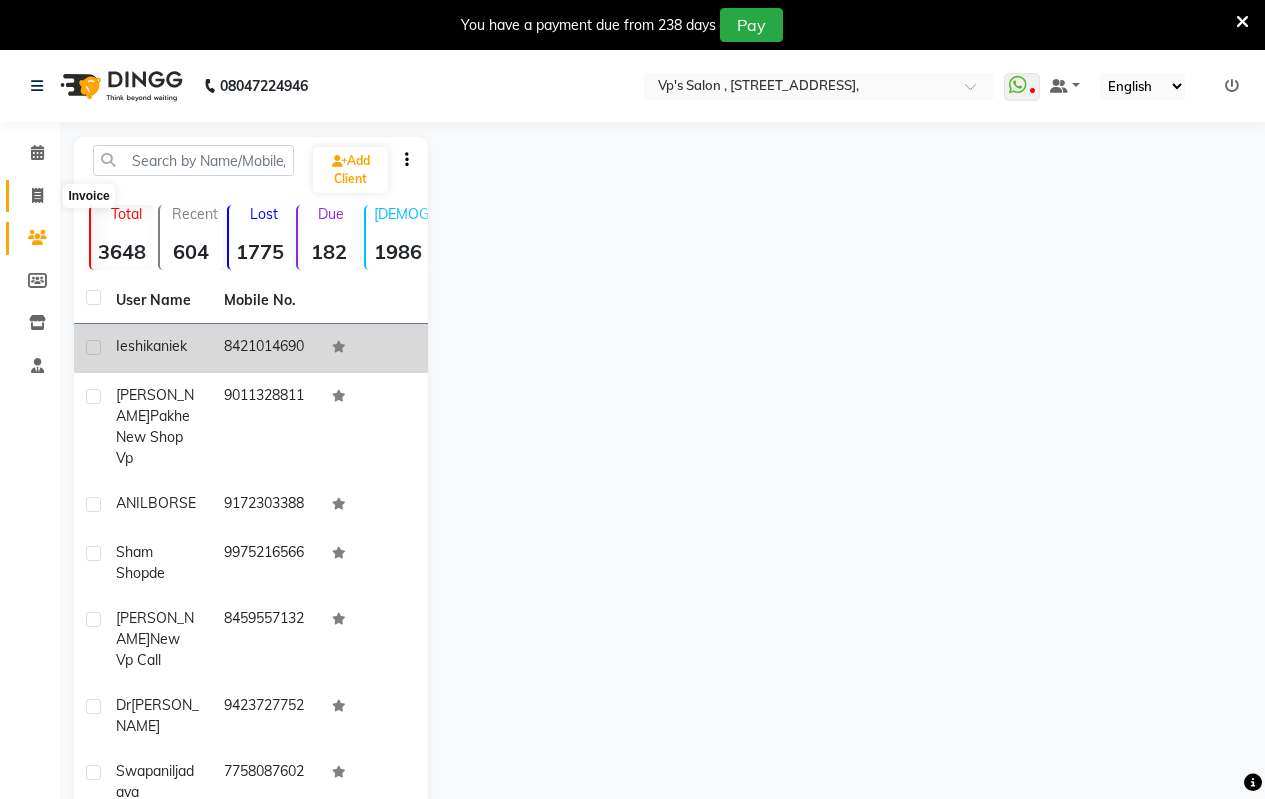 click 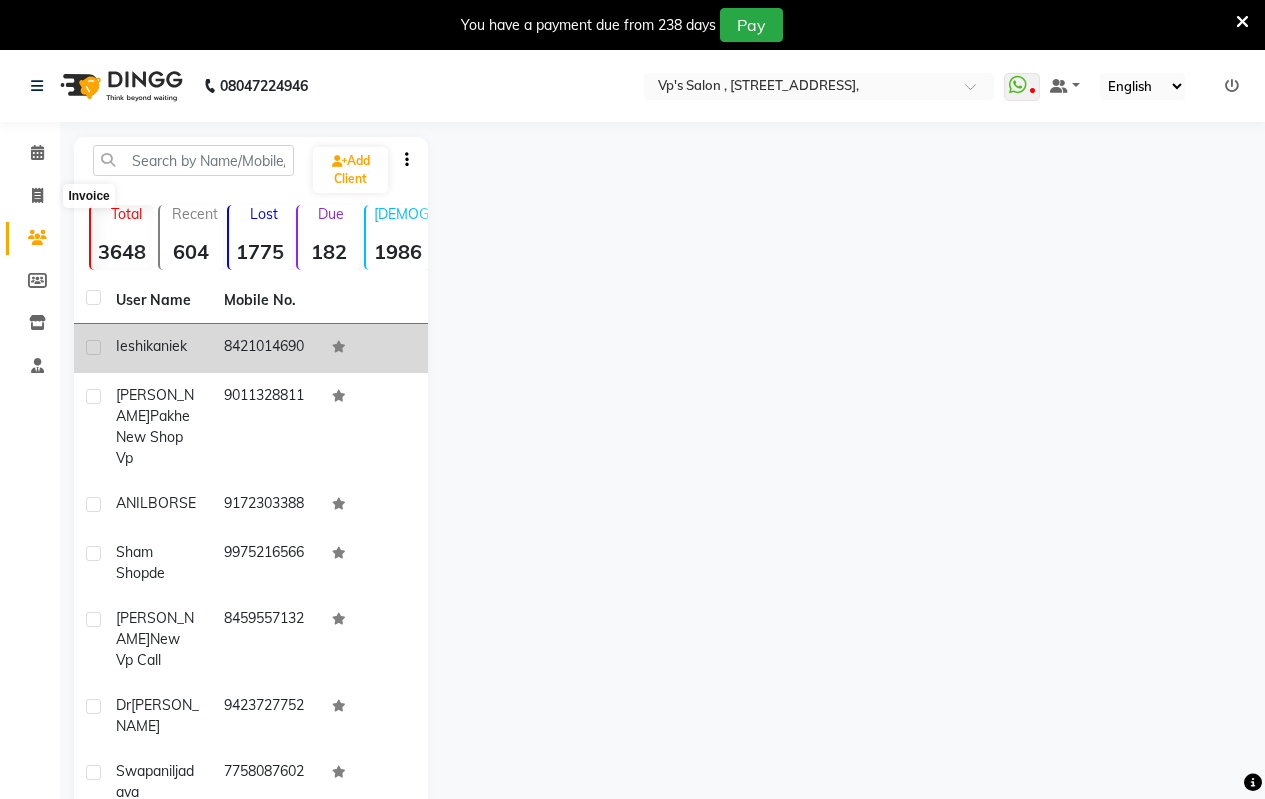select on "service" 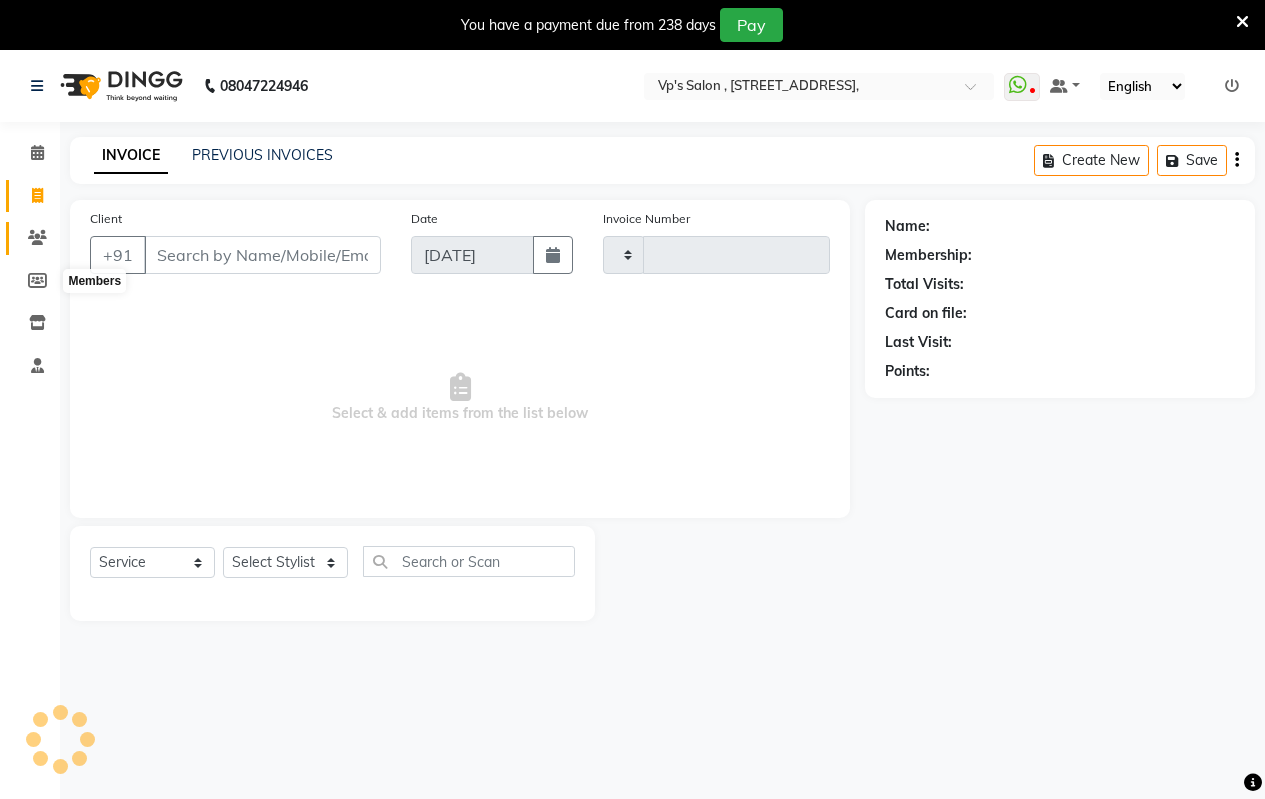 scroll, scrollTop: 50, scrollLeft: 0, axis: vertical 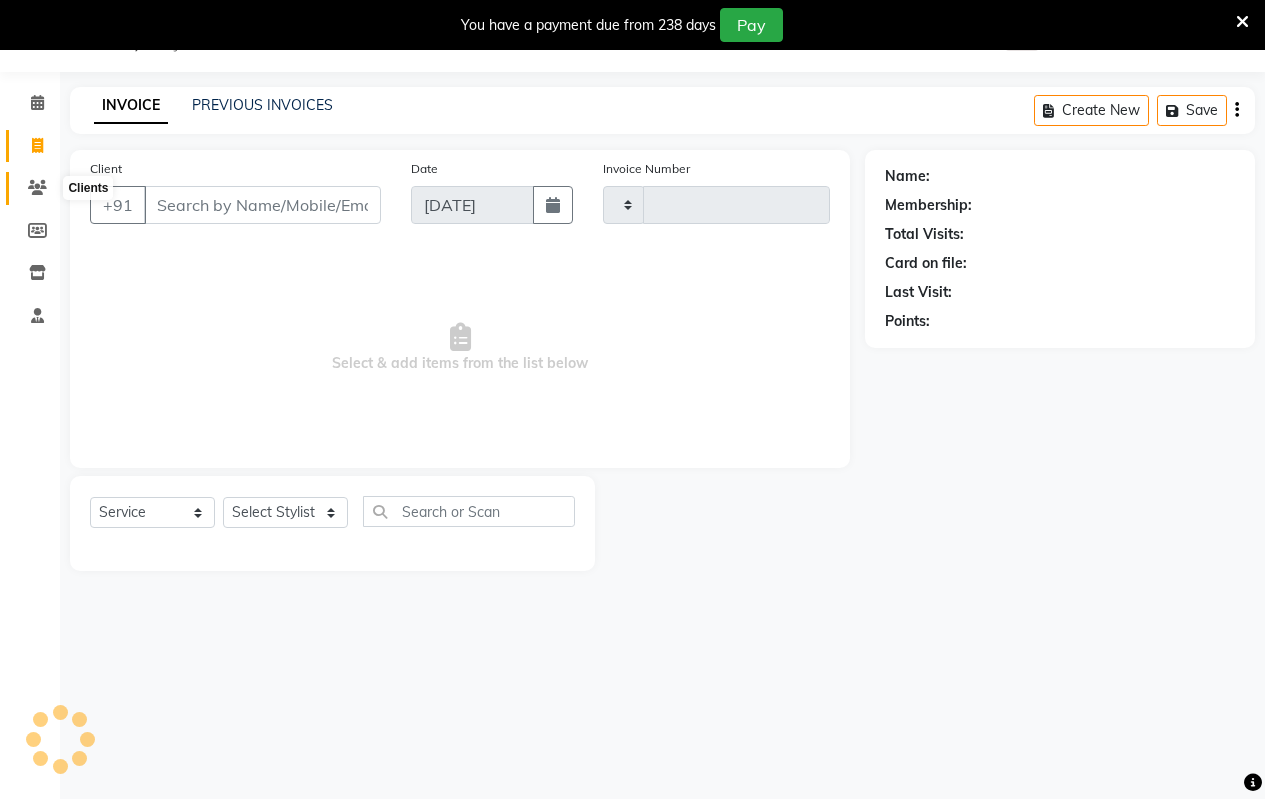 type on "1277" 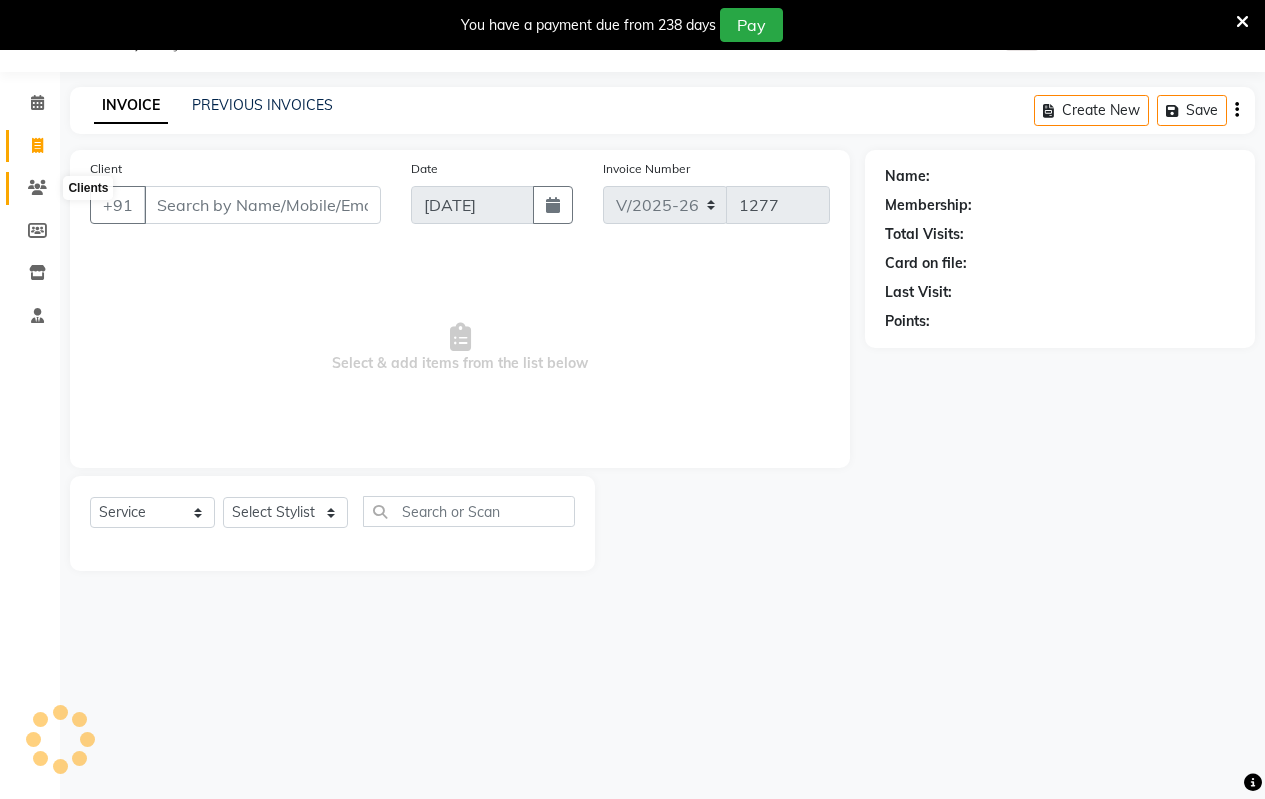 click 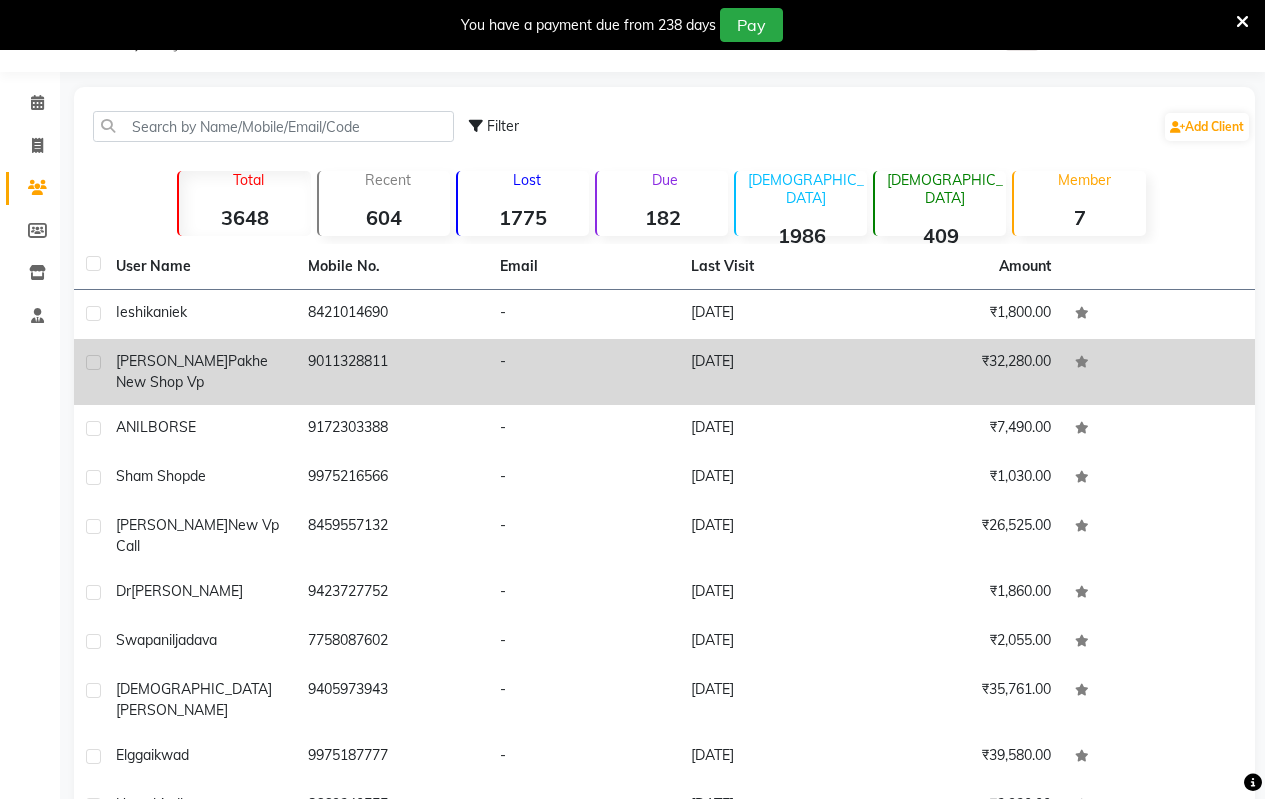 click on "-" 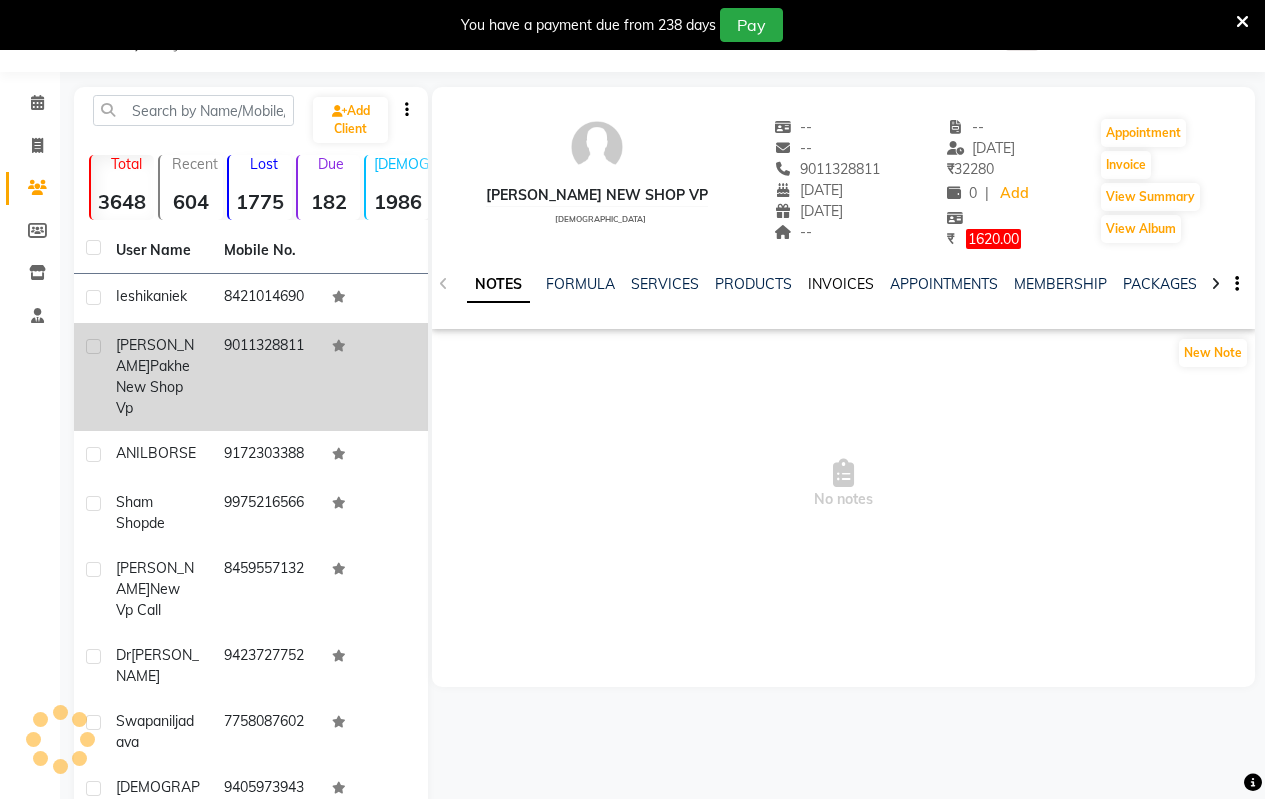 click on "INVOICES" 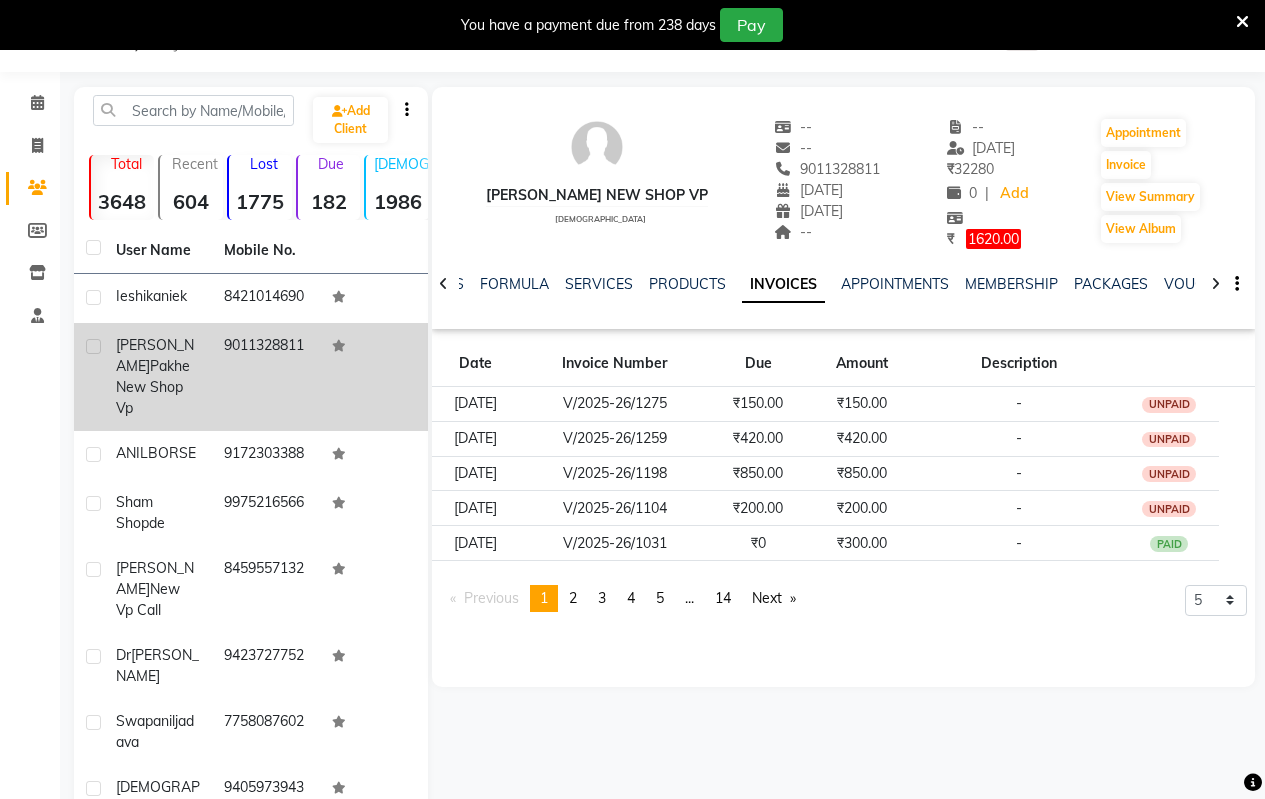 scroll, scrollTop: 0, scrollLeft: 0, axis: both 